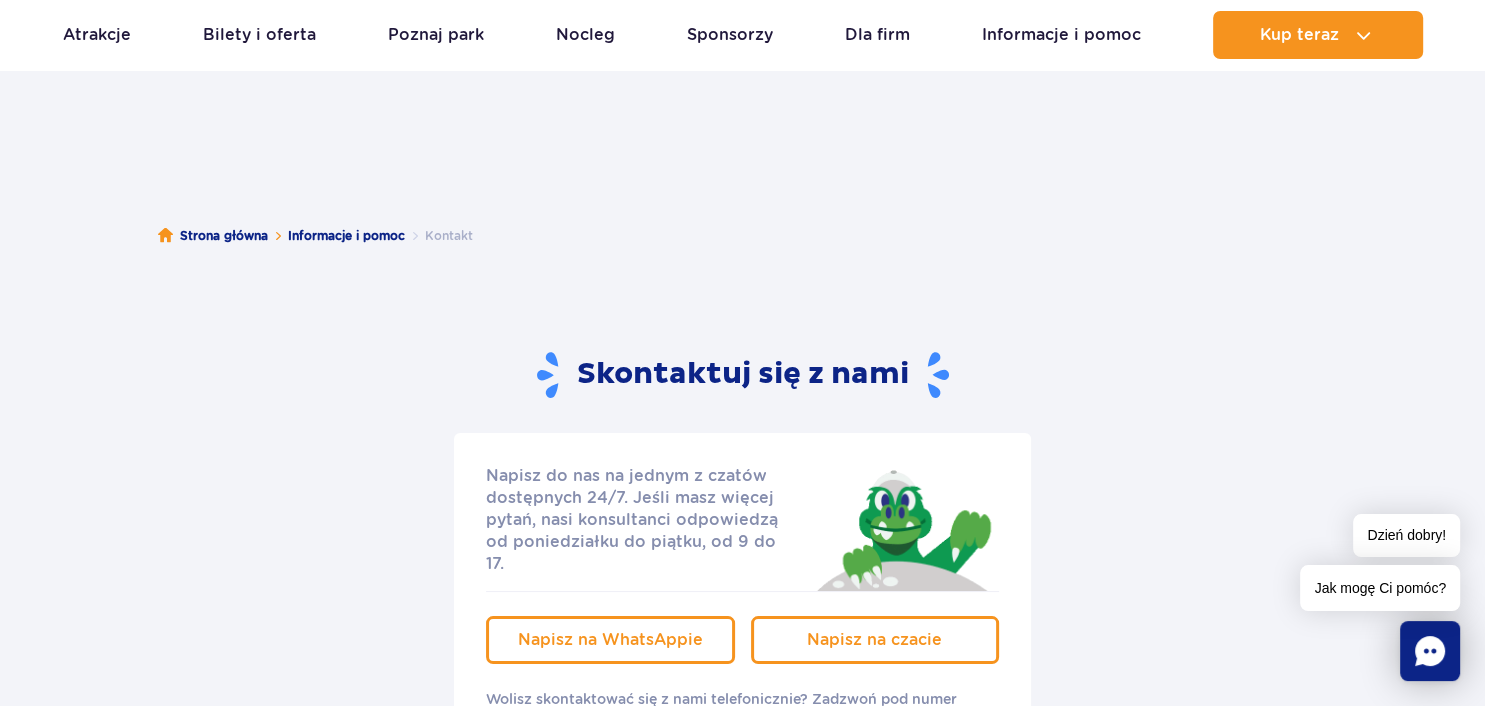 scroll, scrollTop: 0, scrollLeft: 0, axis: both 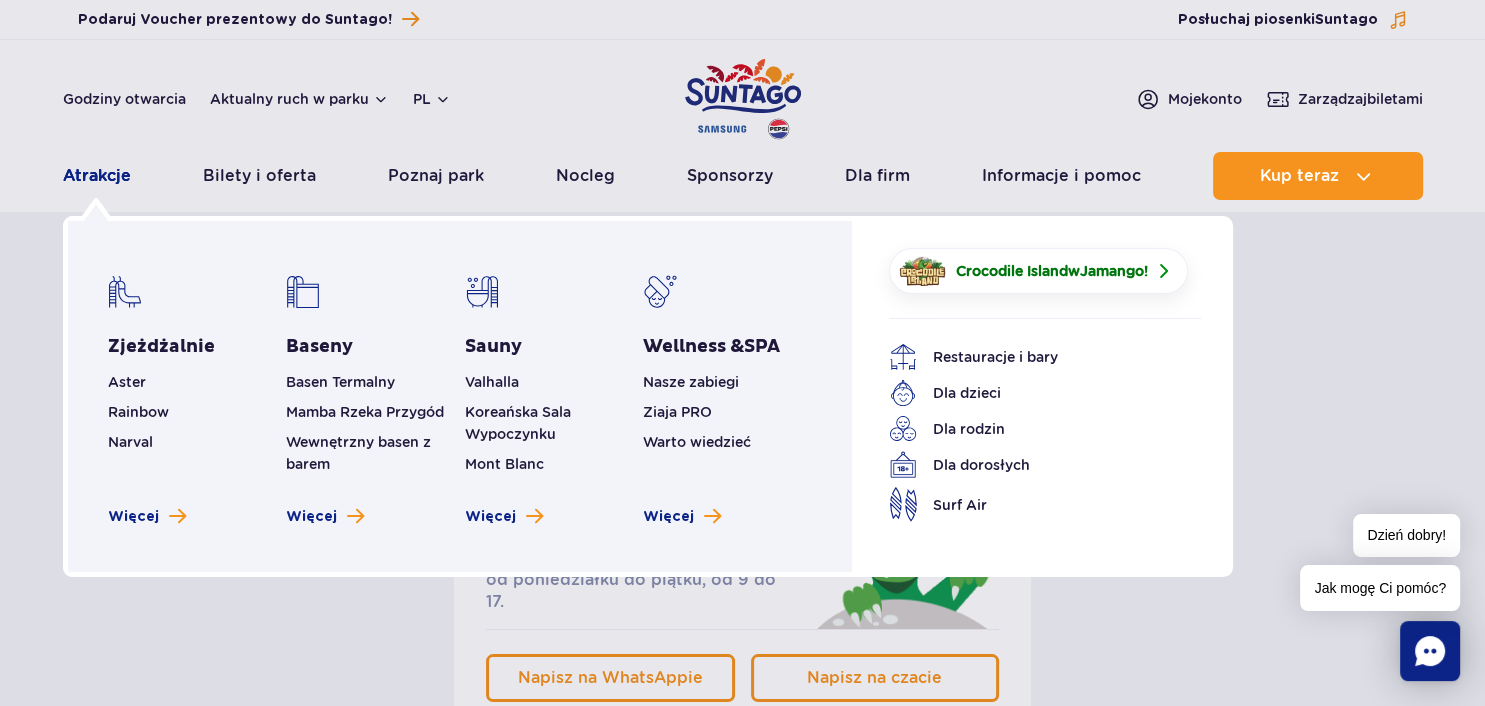 click on "Atrakcje" at bounding box center [97, 176] 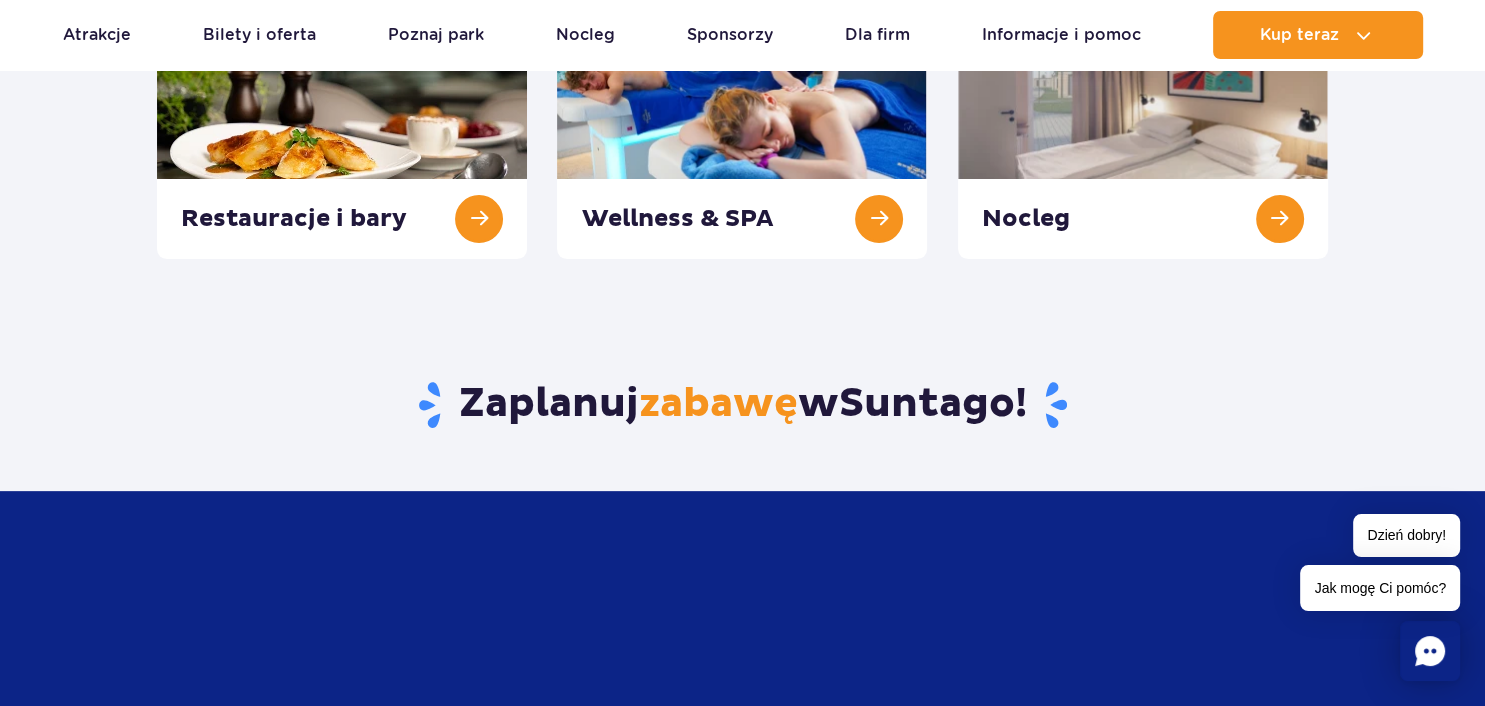 scroll, scrollTop: 0, scrollLeft: 0, axis: both 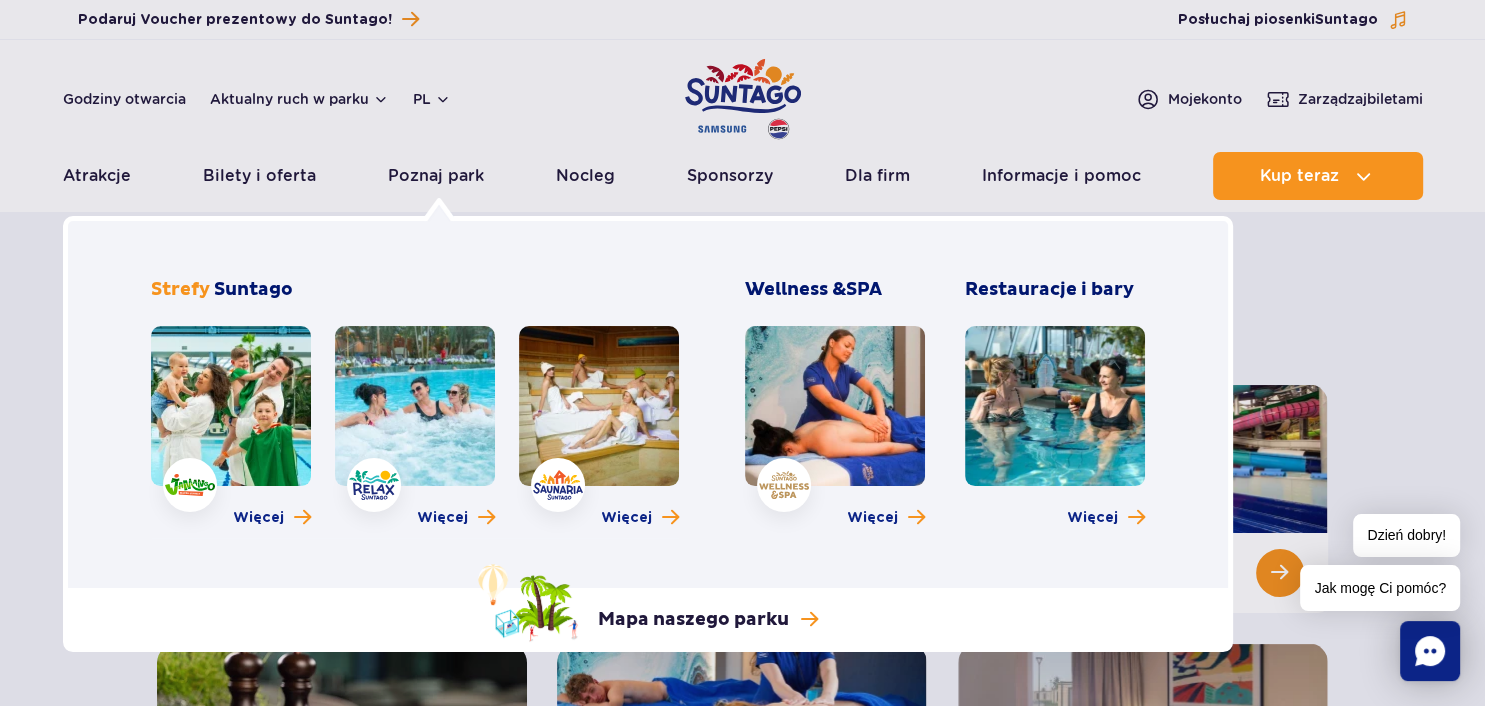 click at bounding box center (231, 406) 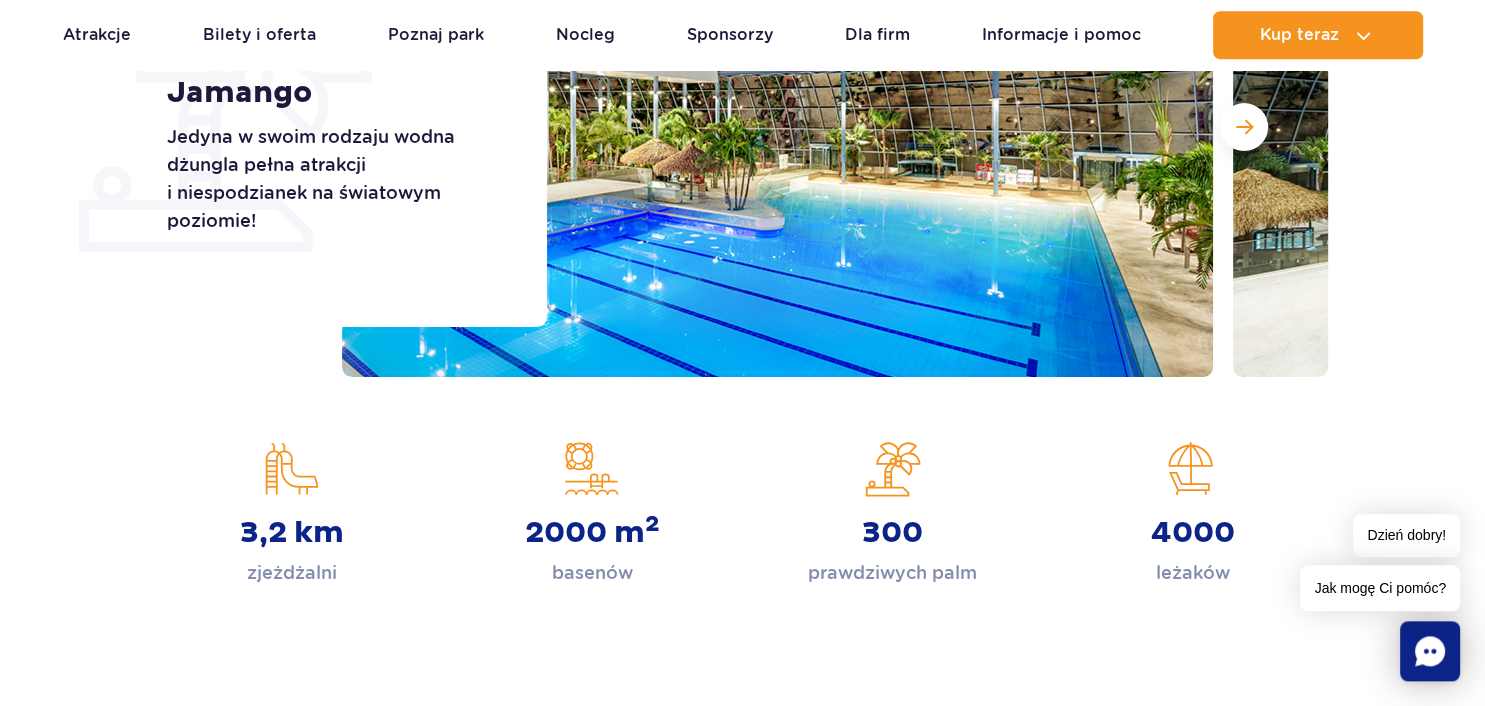 scroll, scrollTop: 316, scrollLeft: 0, axis: vertical 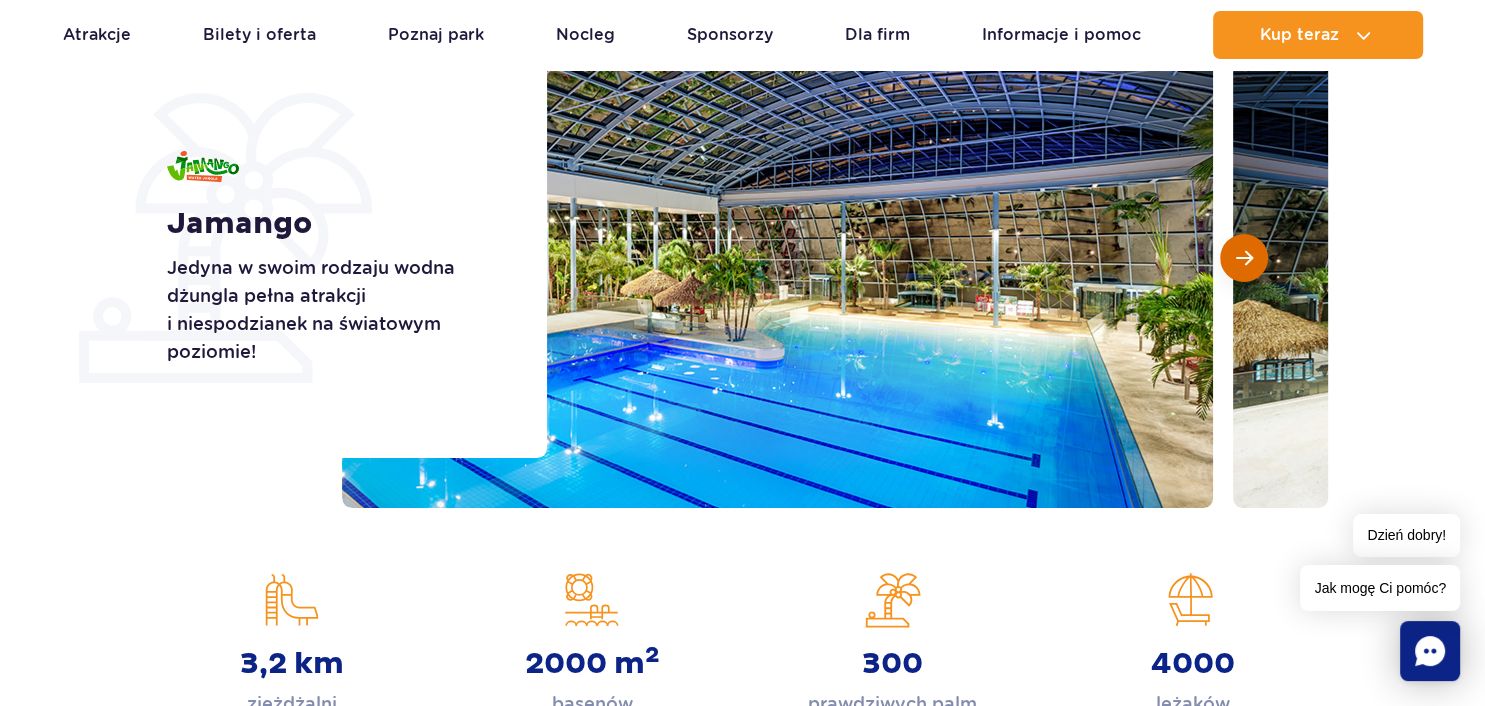 click at bounding box center [1244, 258] 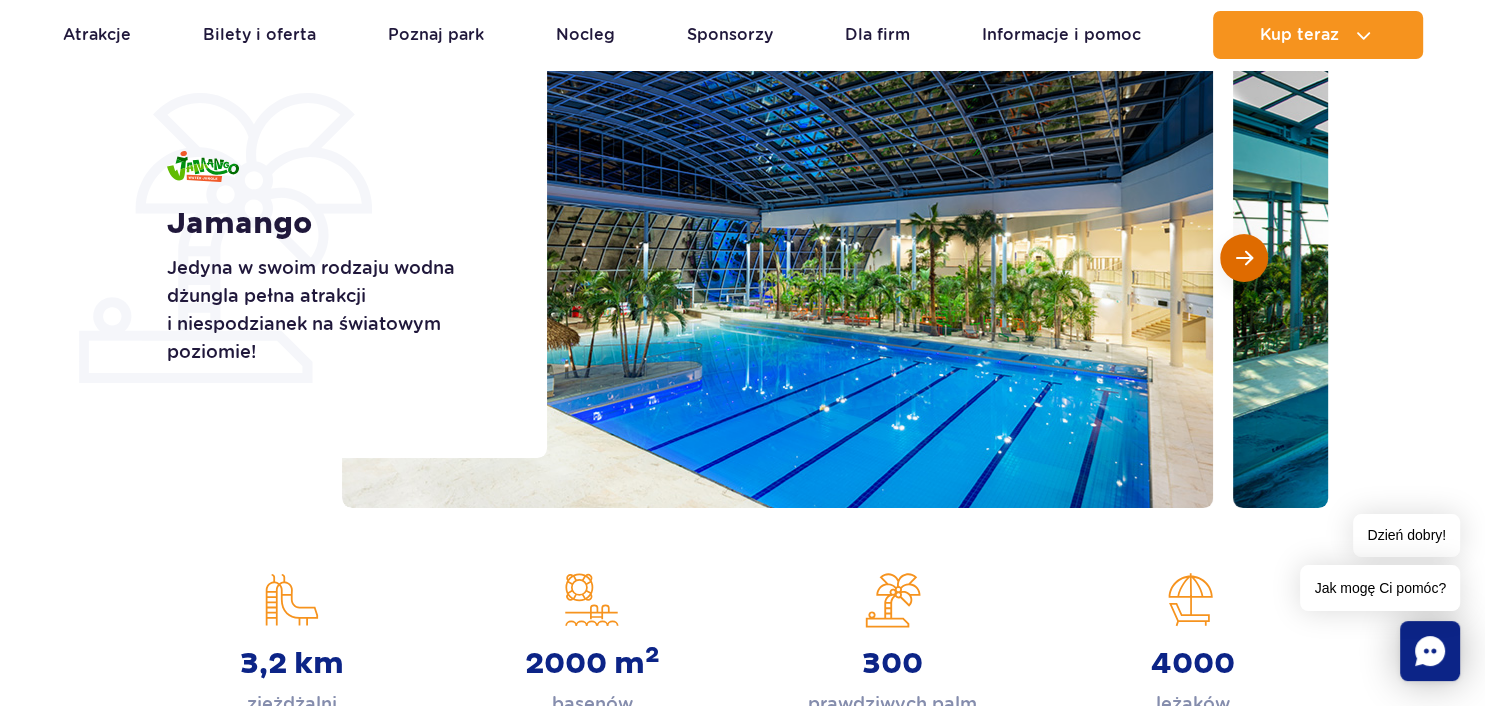 click at bounding box center [1244, 258] 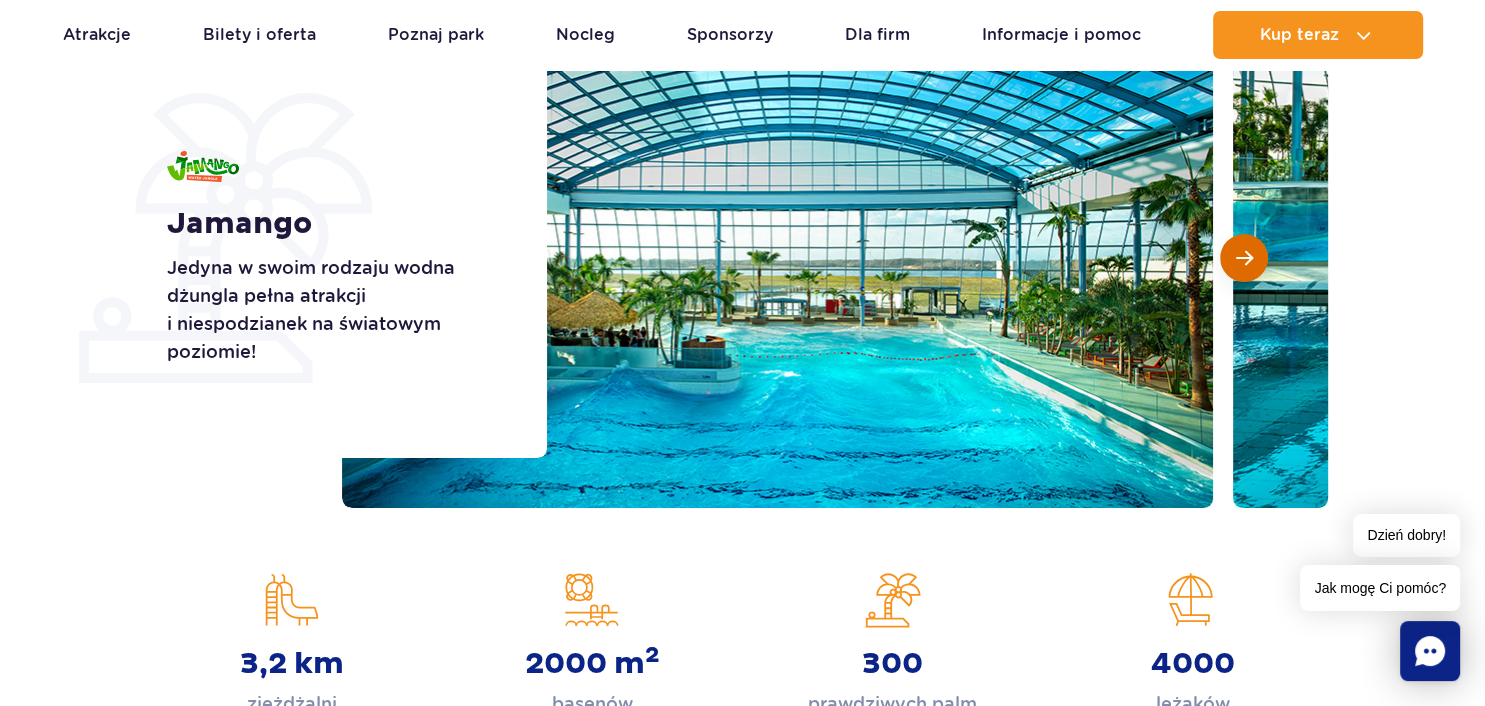 click at bounding box center [1244, 258] 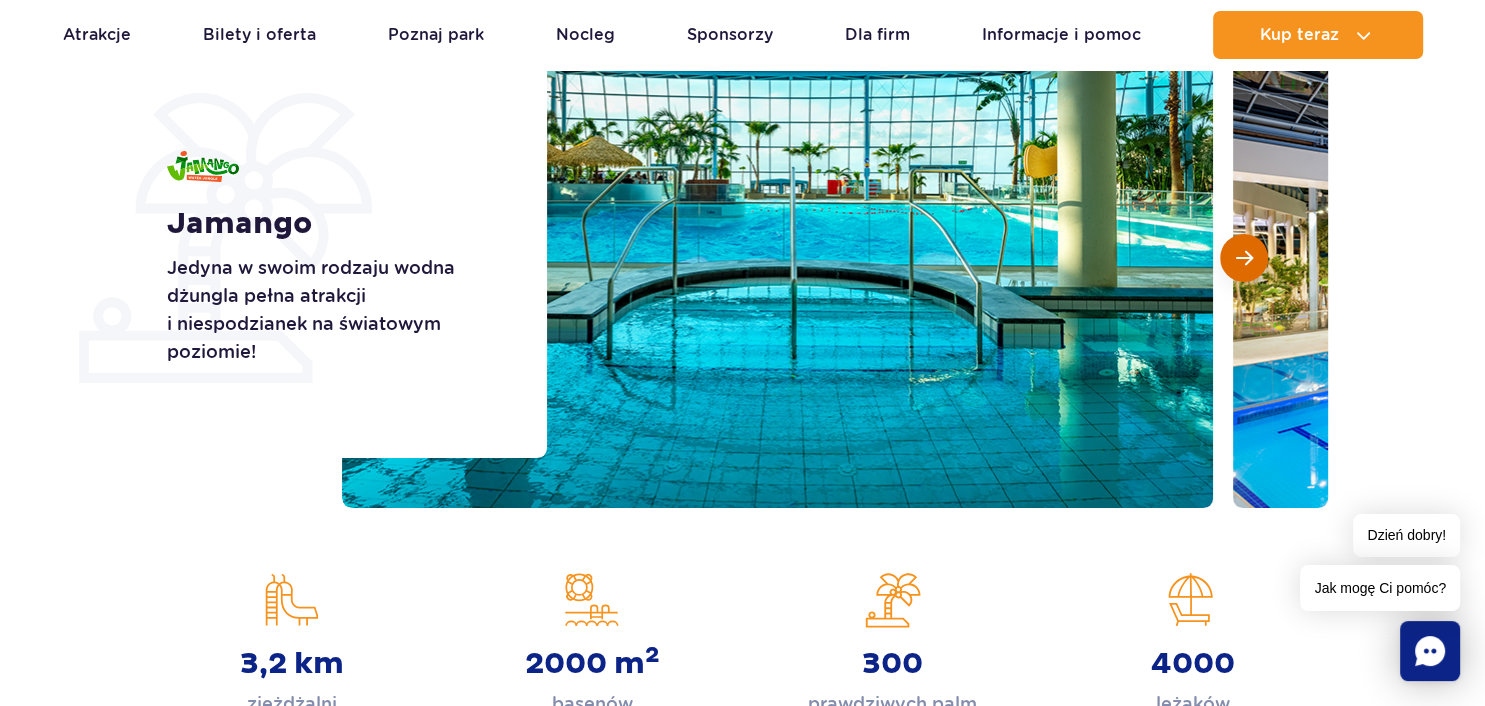 click at bounding box center (1244, 258) 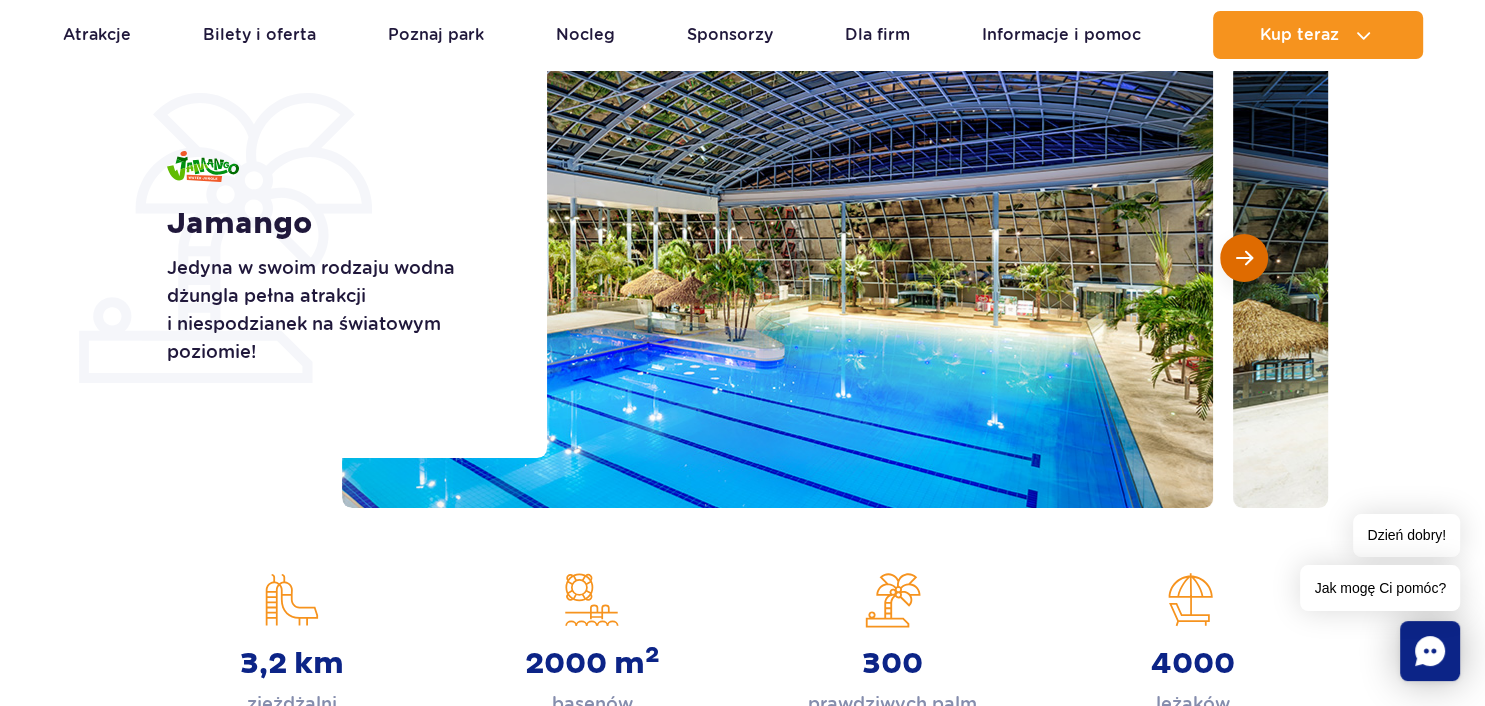 click at bounding box center [1244, 258] 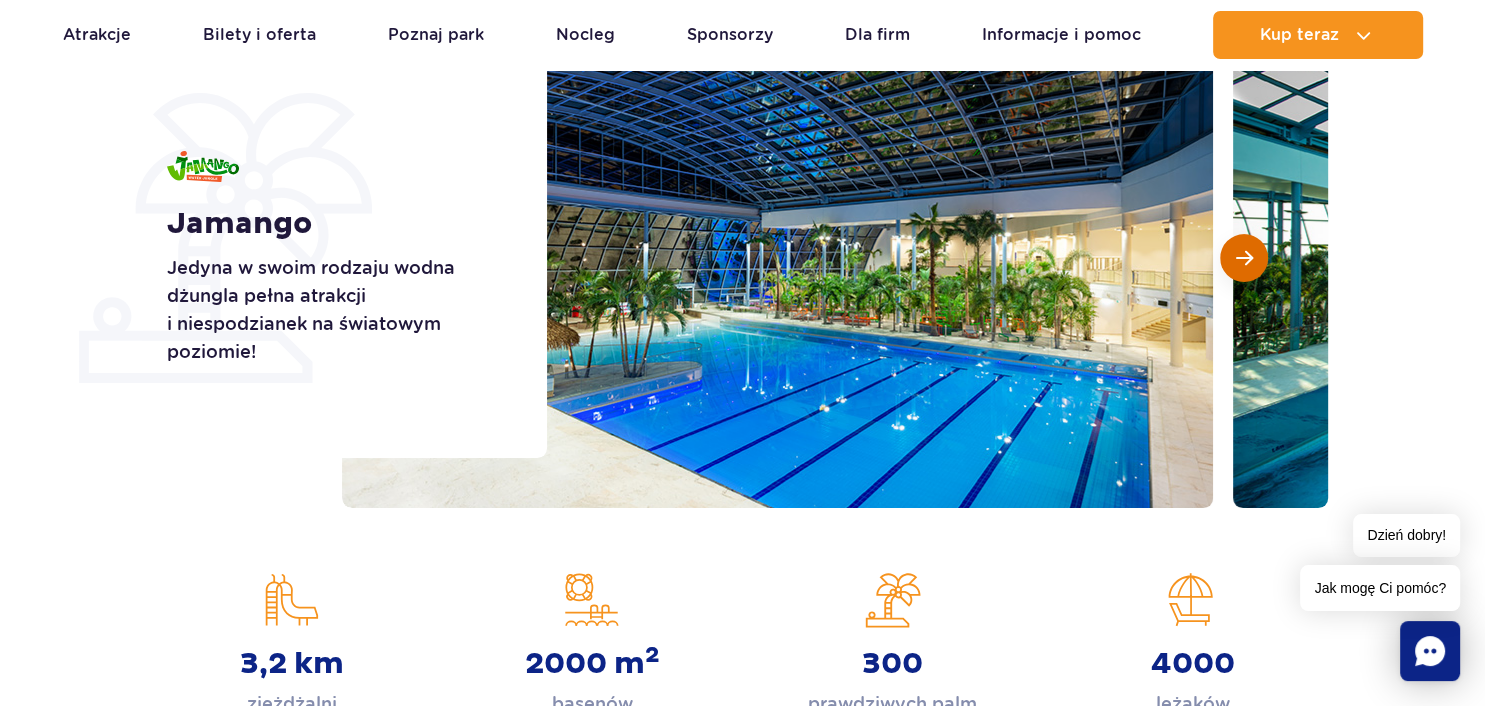 click at bounding box center (1244, 258) 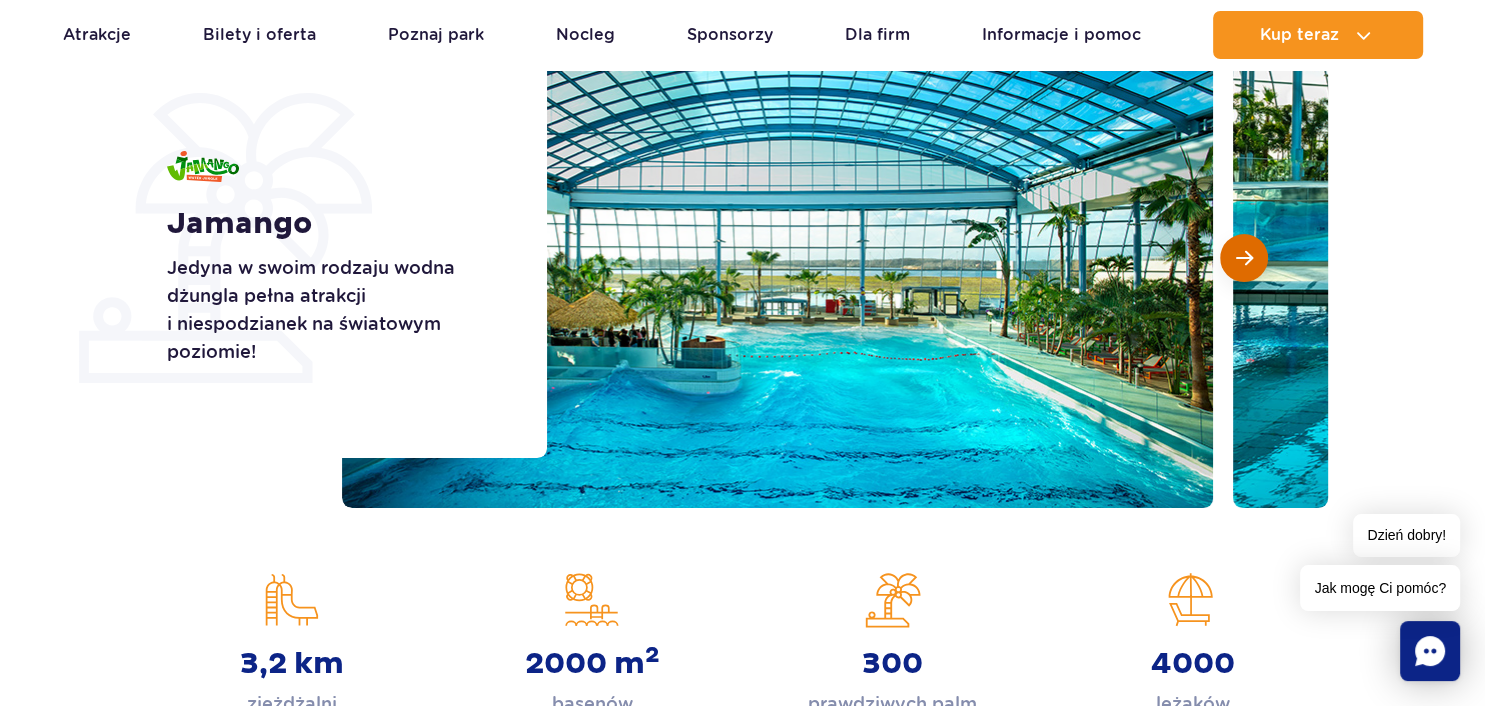 click at bounding box center [1244, 258] 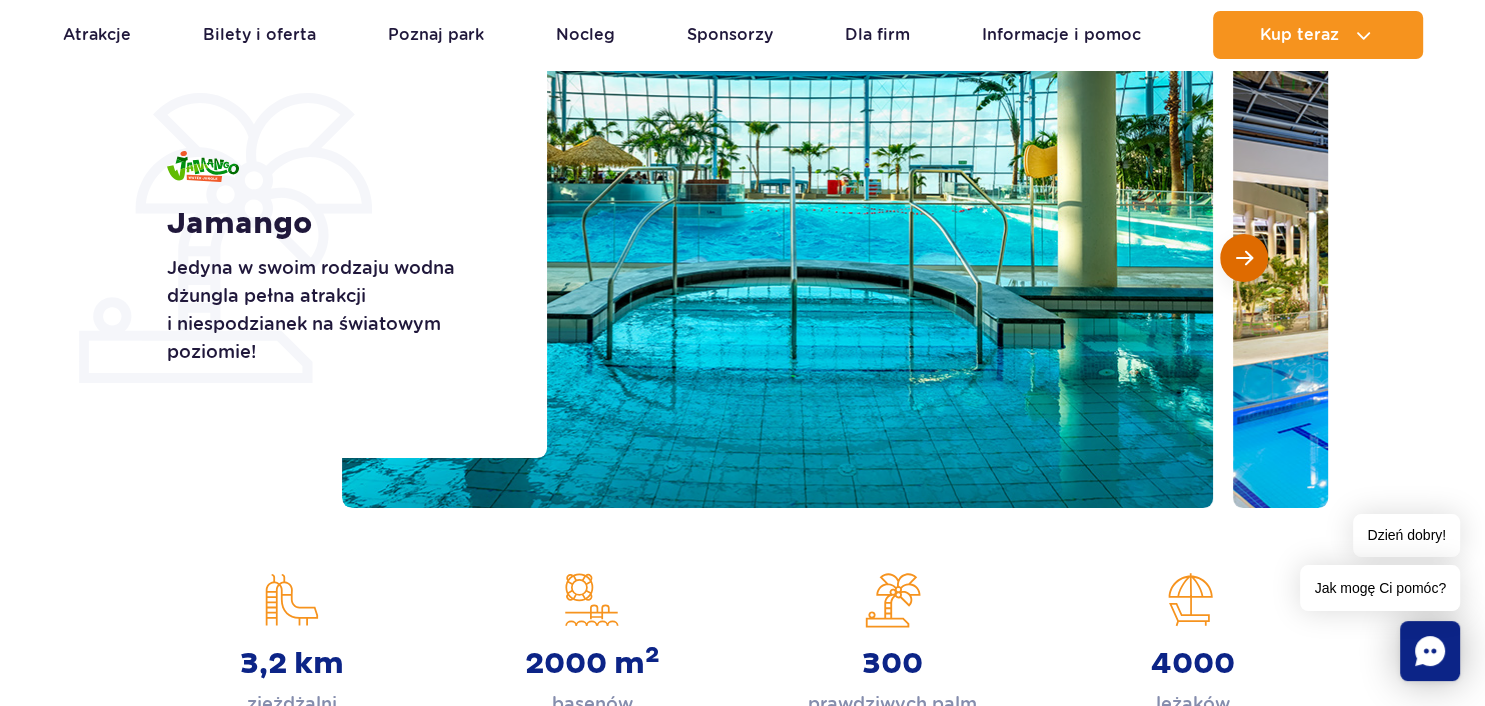 click at bounding box center [1244, 258] 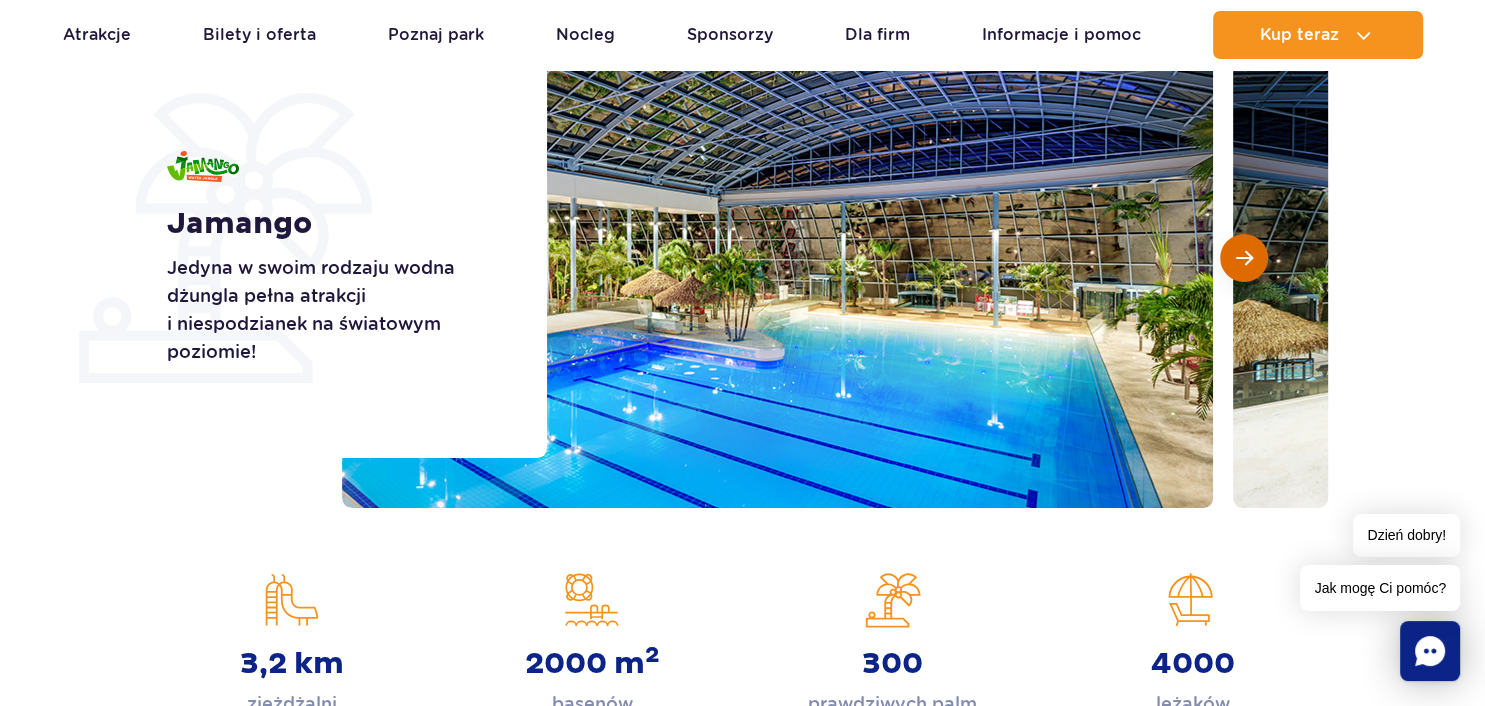click at bounding box center (1244, 258) 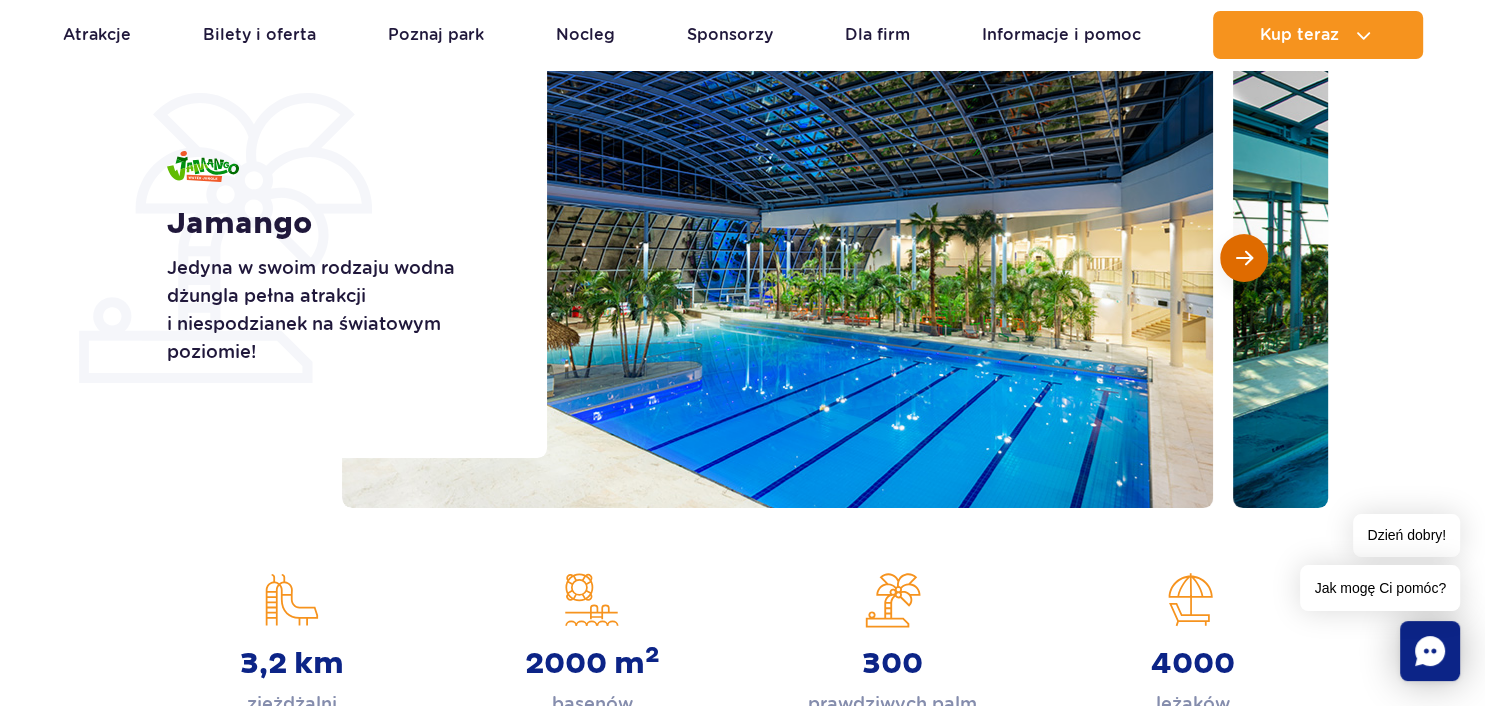 click at bounding box center [1244, 258] 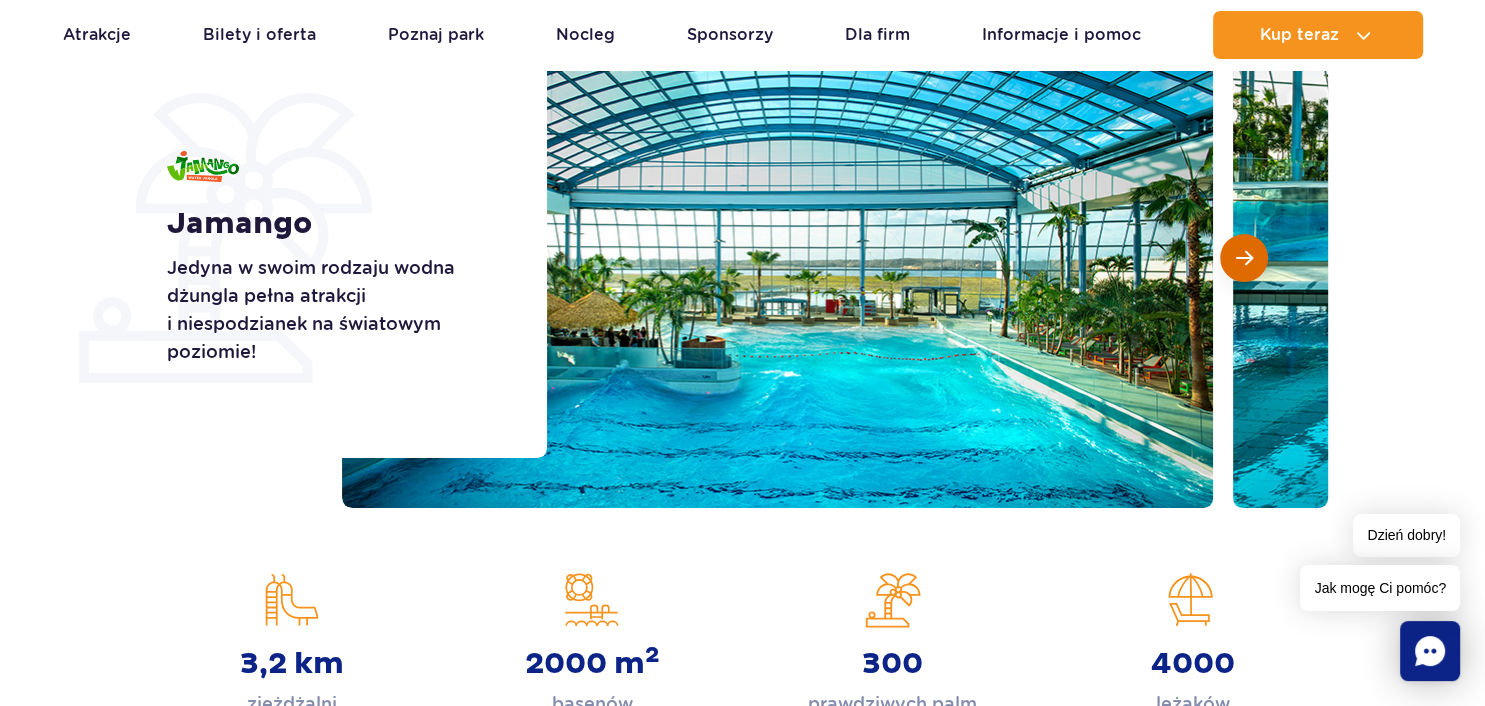 click at bounding box center [1244, 258] 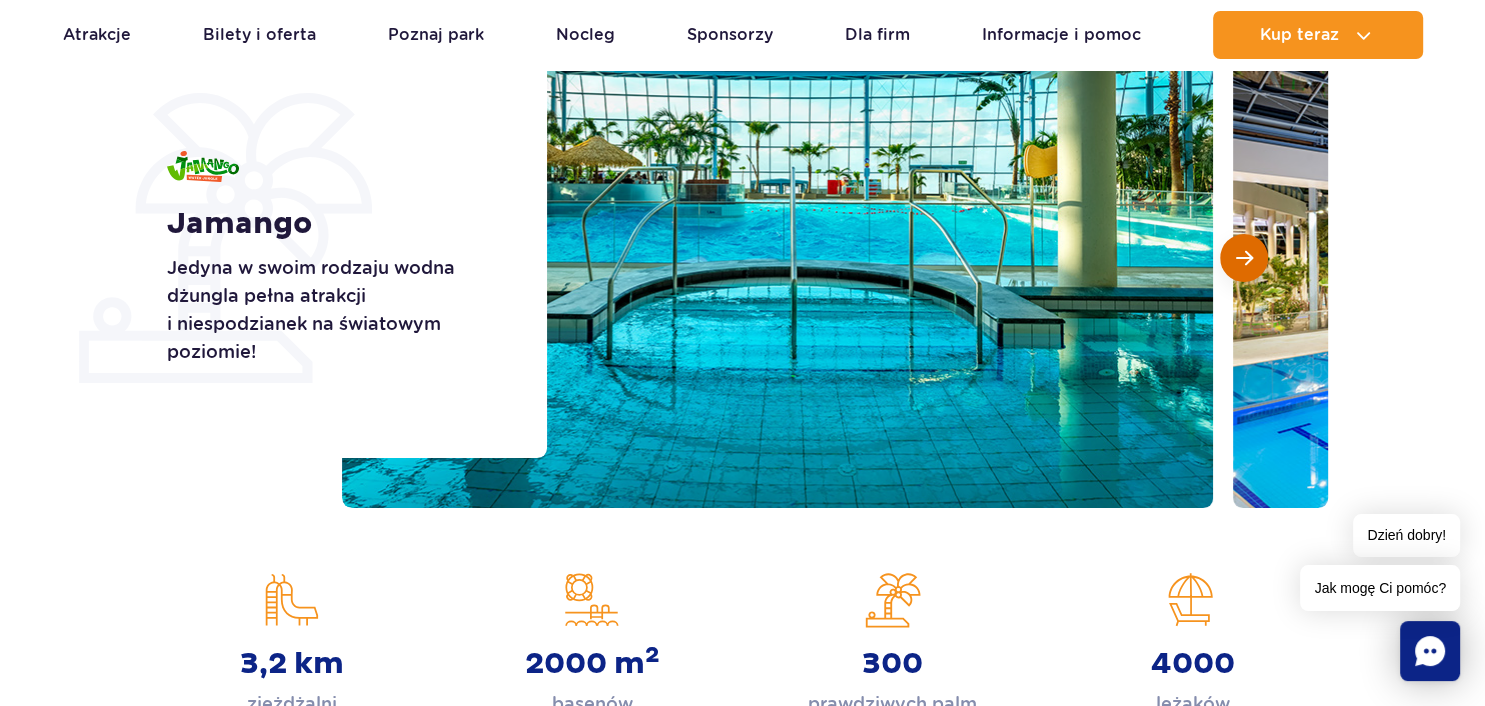 click at bounding box center [1244, 258] 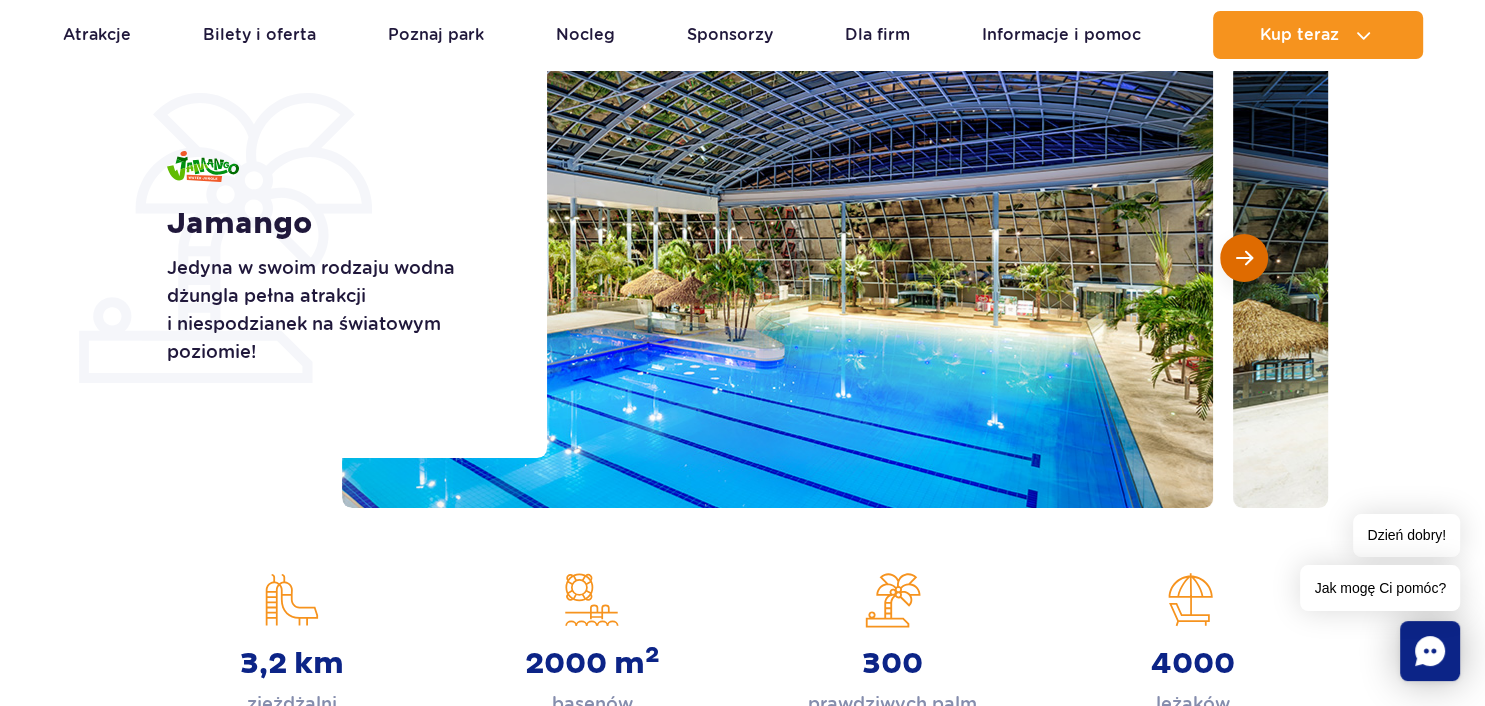 click at bounding box center [1244, 258] 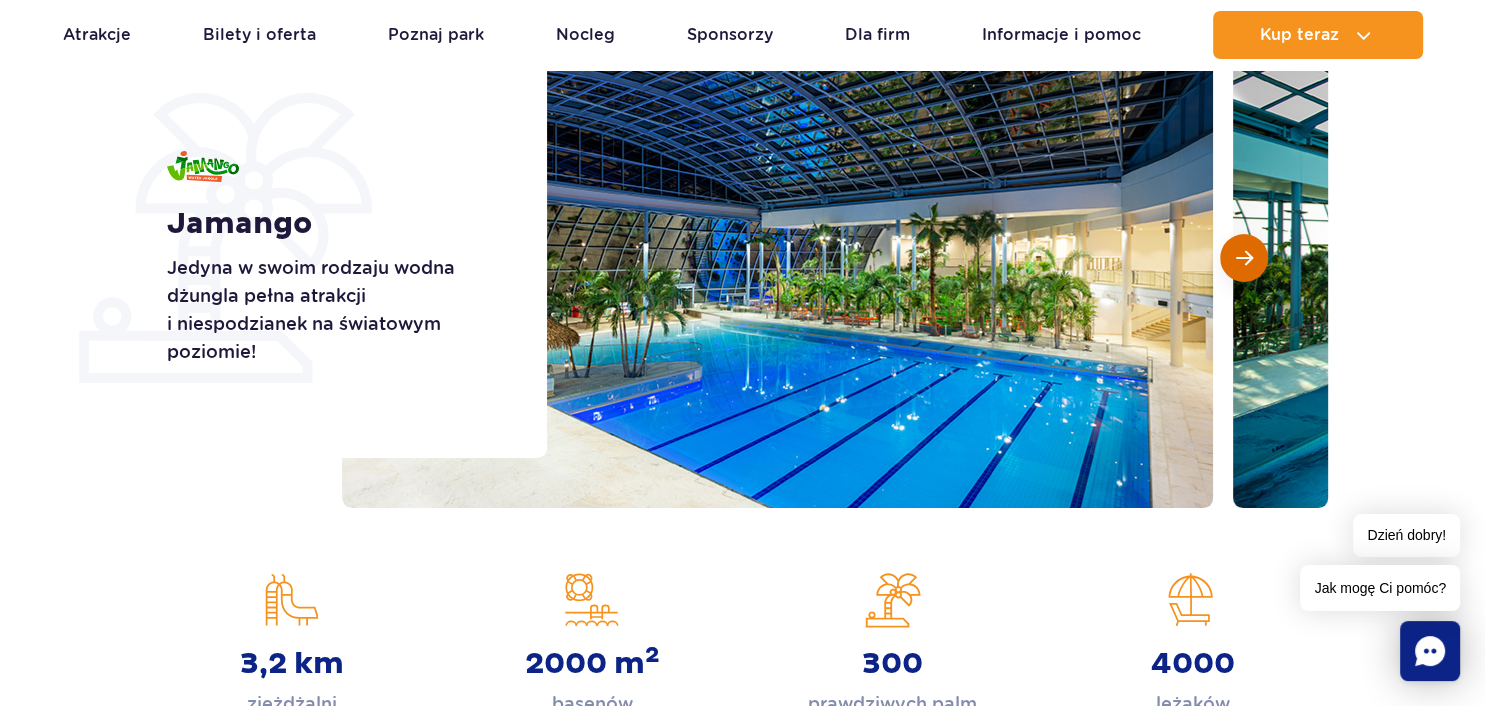 click at bounding box center (1244, 258) 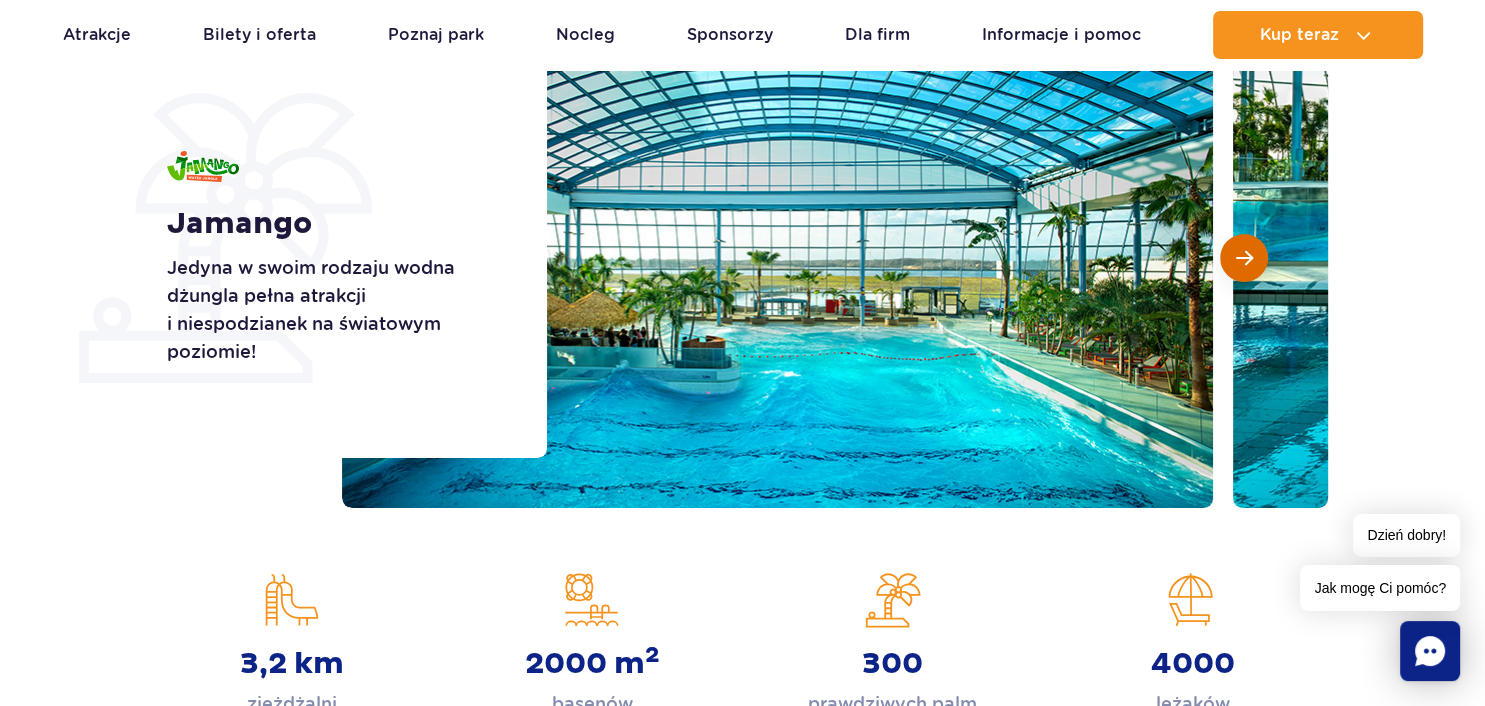 click at bounding box center [1244, 258] 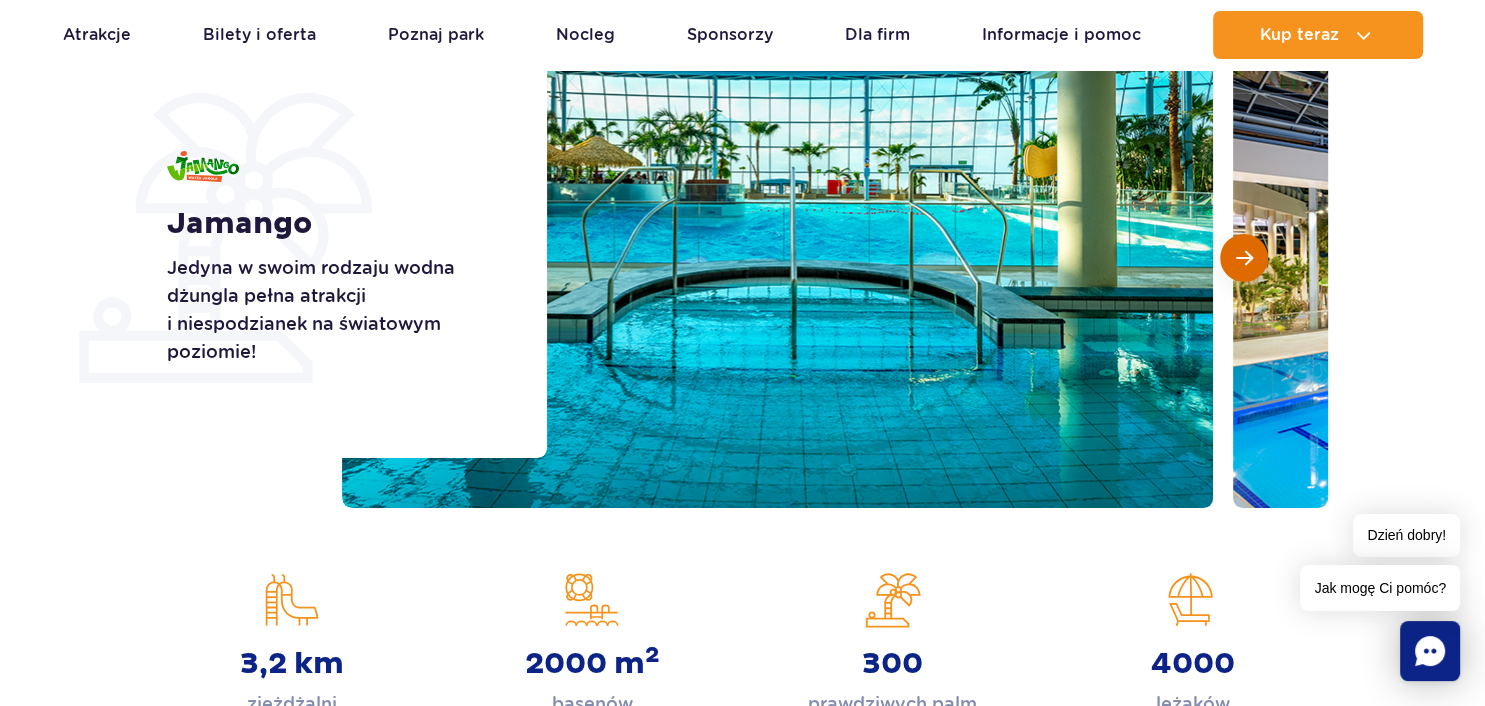 click at bounding box center [1244, 258] 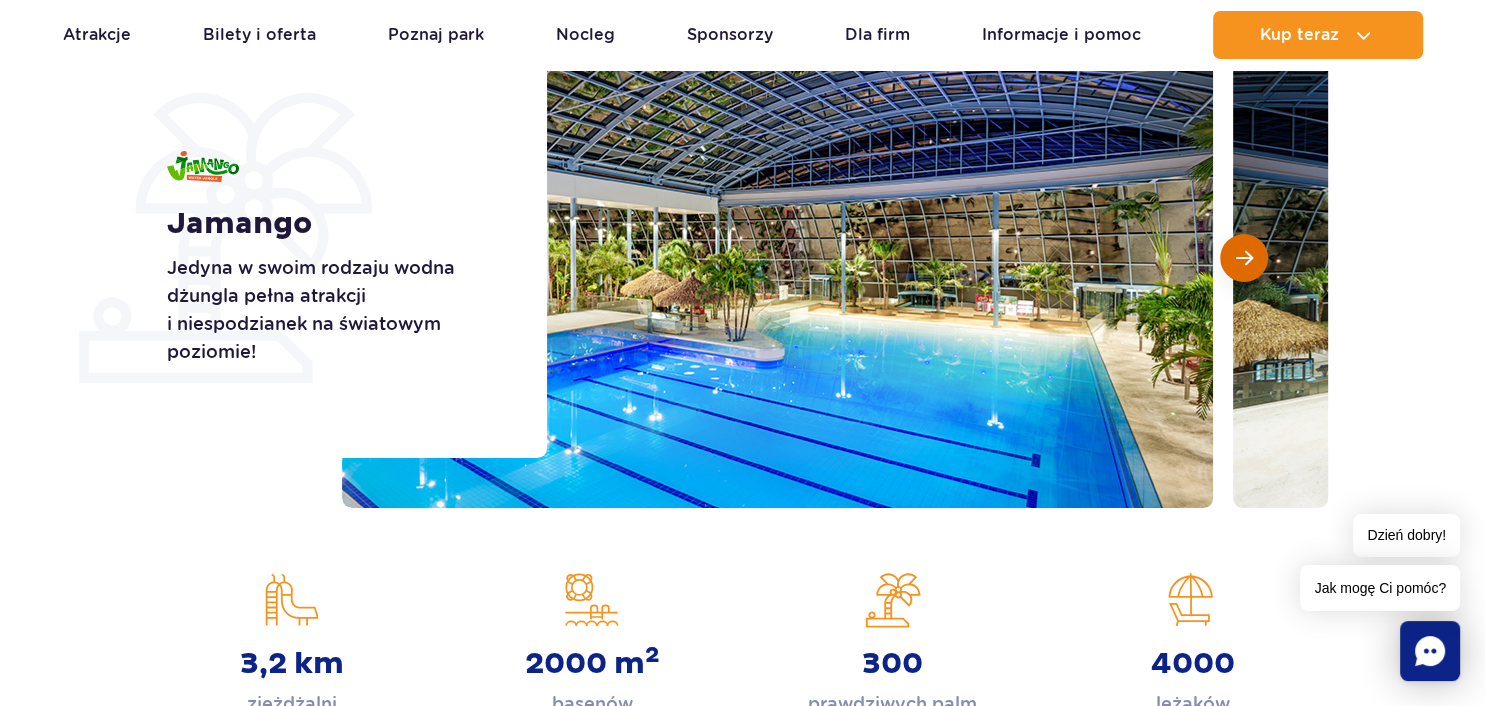 click at bounding box center [1244, 258] 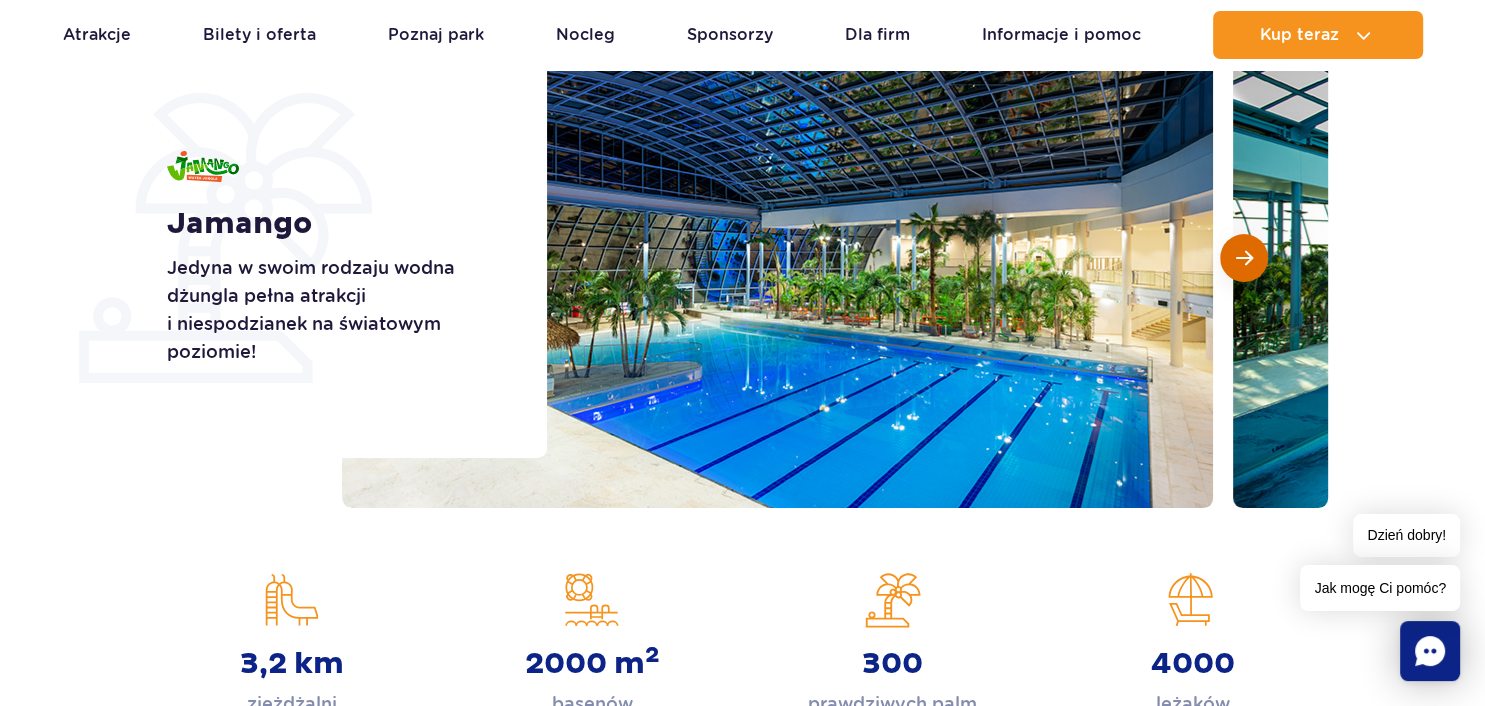 click at bounding box center [1244, 258] 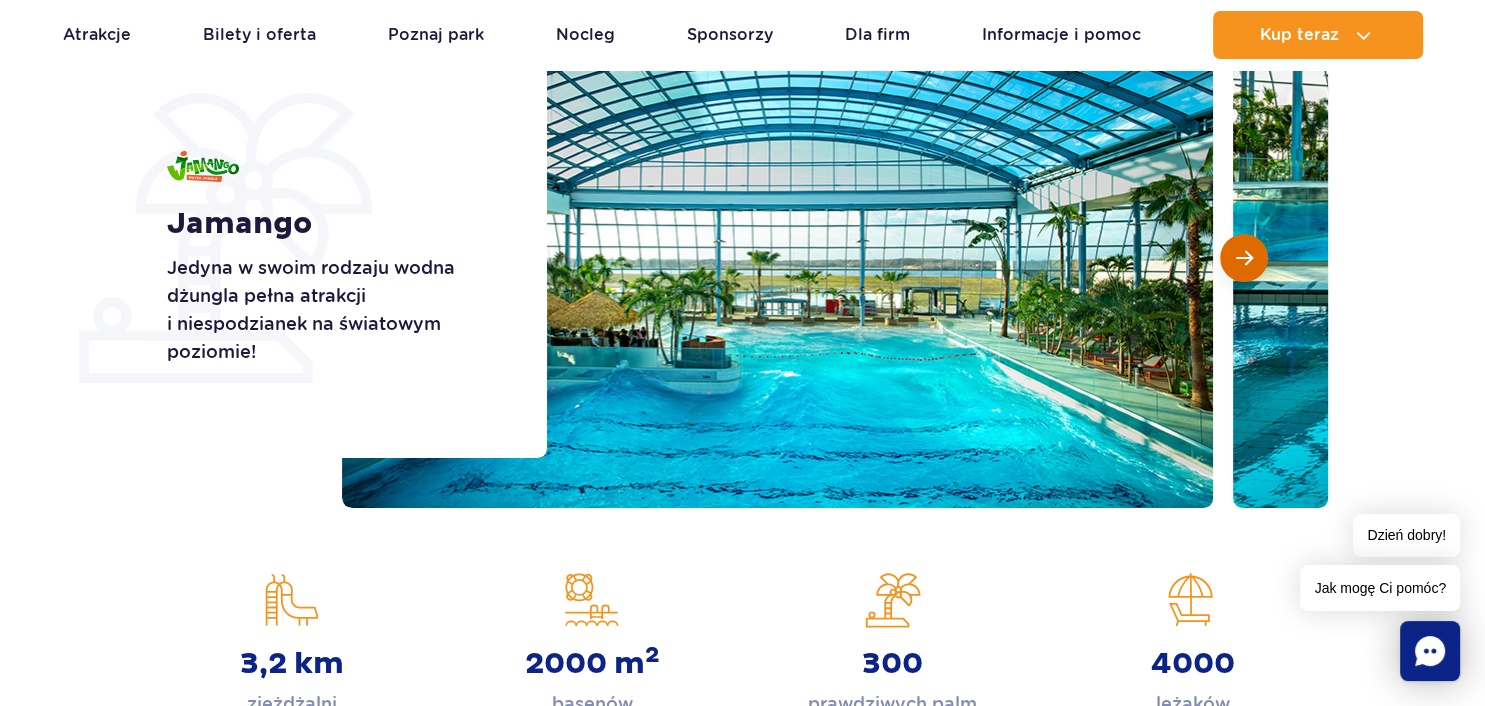 click at bounding box center (1244, 258) 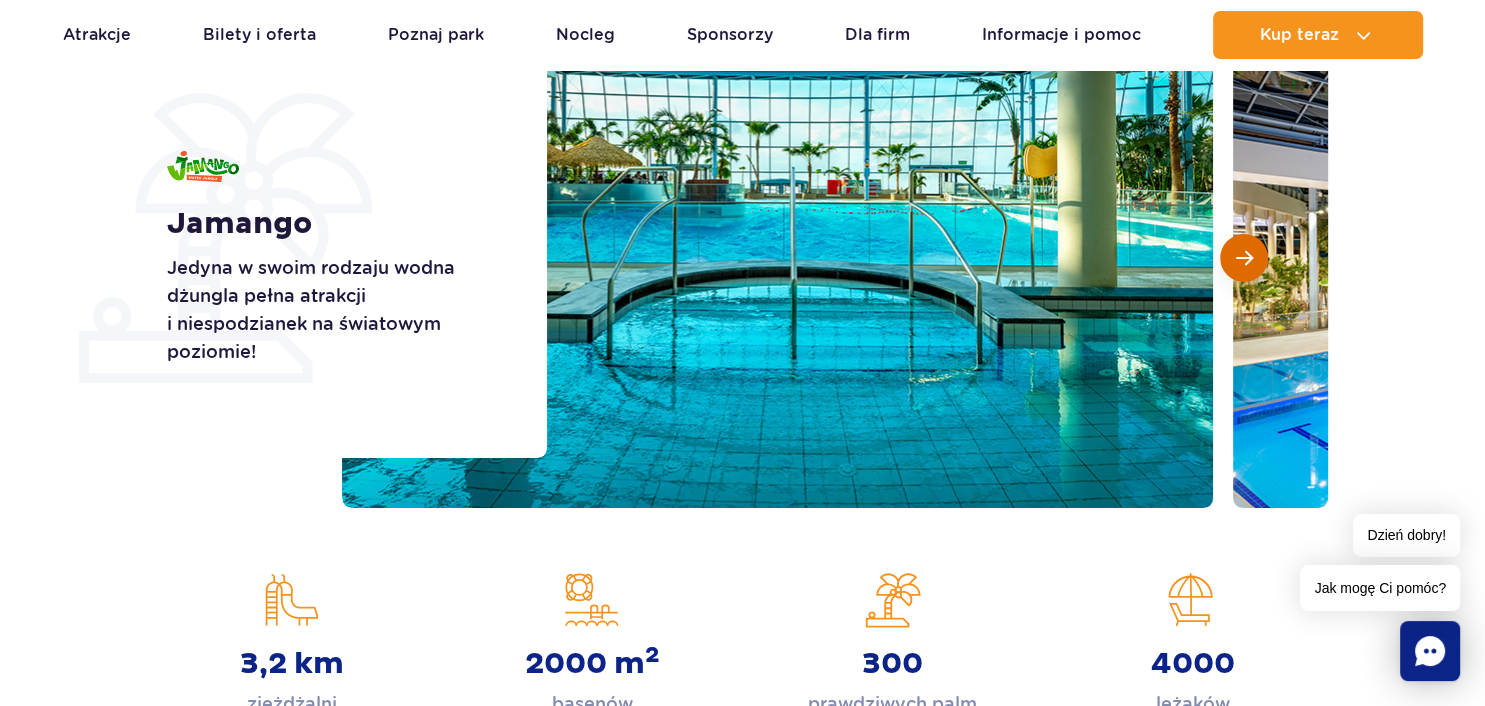 click at bounding box center [1244, 258] 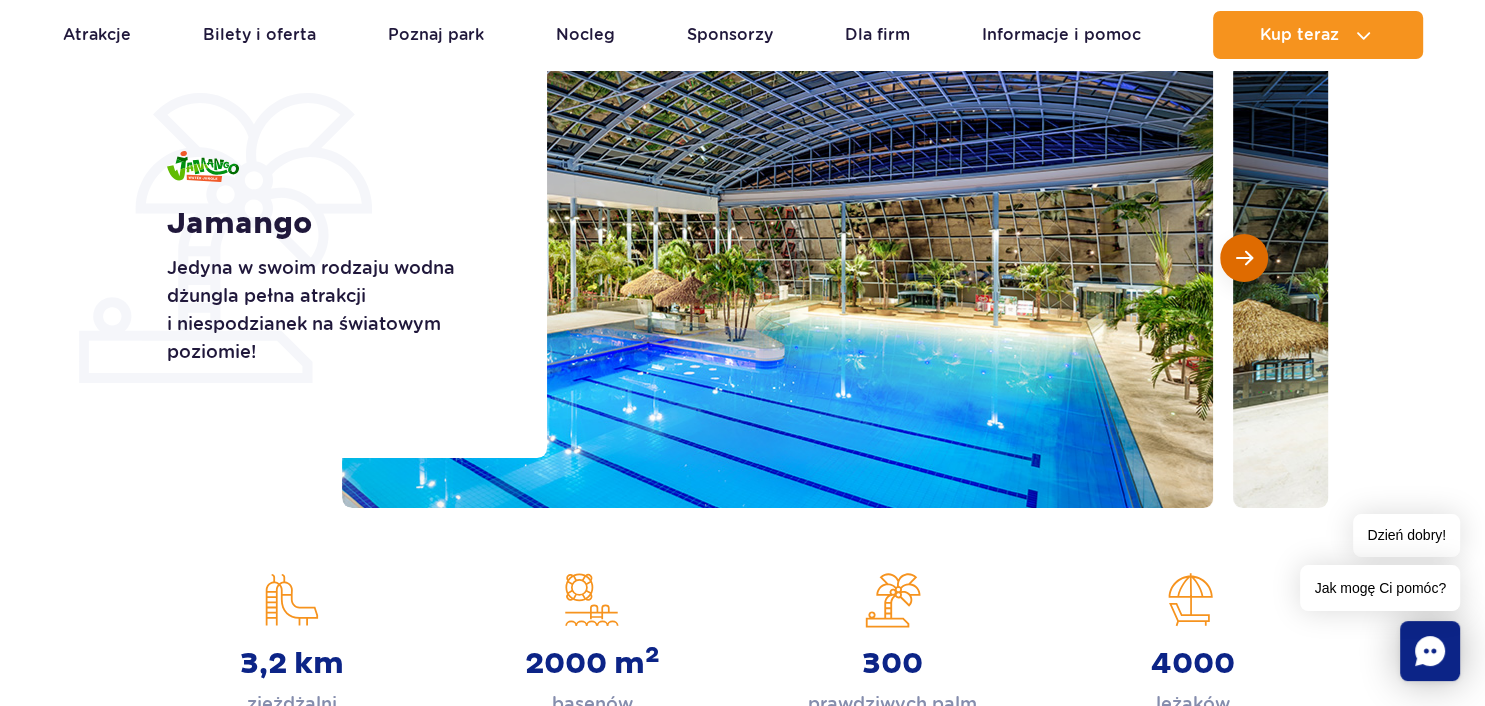 click at bounding box center (1244, 258) 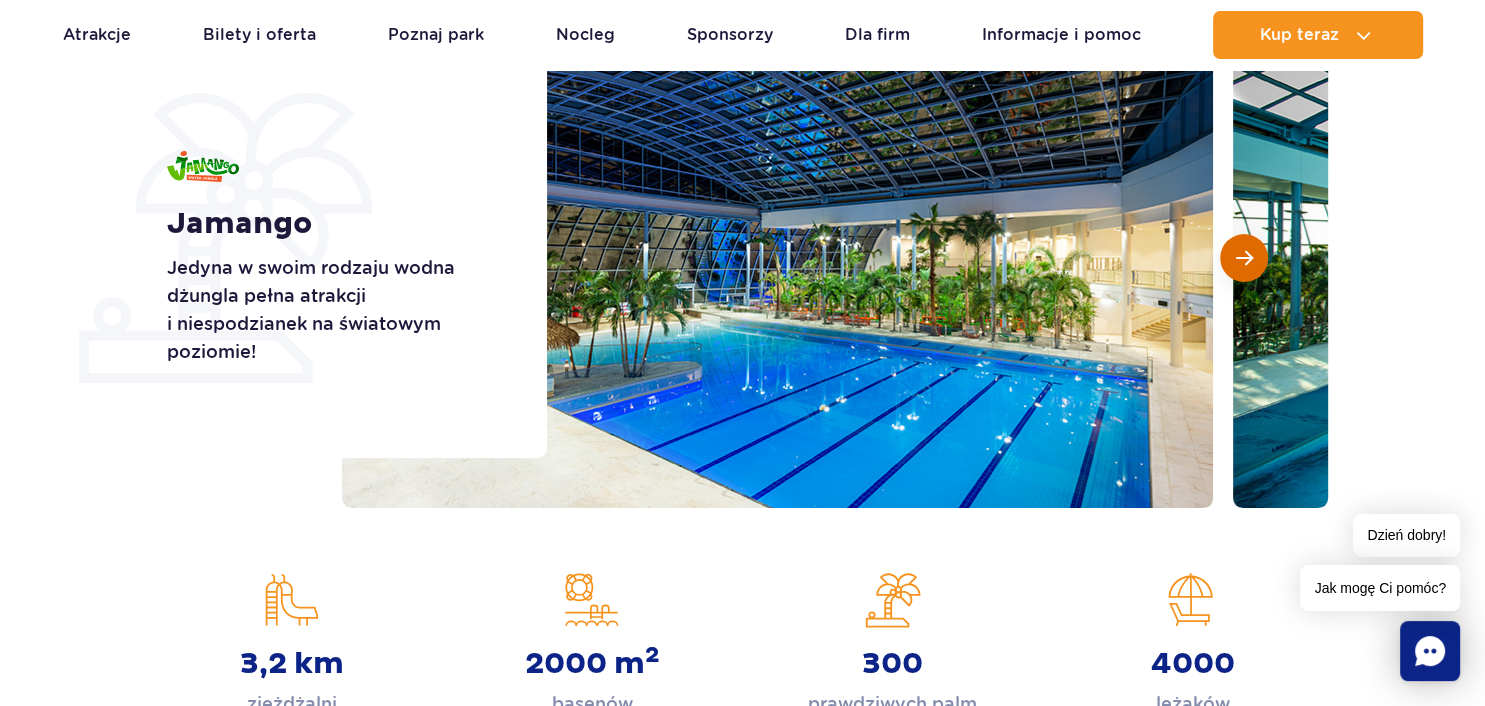 click at bounding box center [1244, 258] 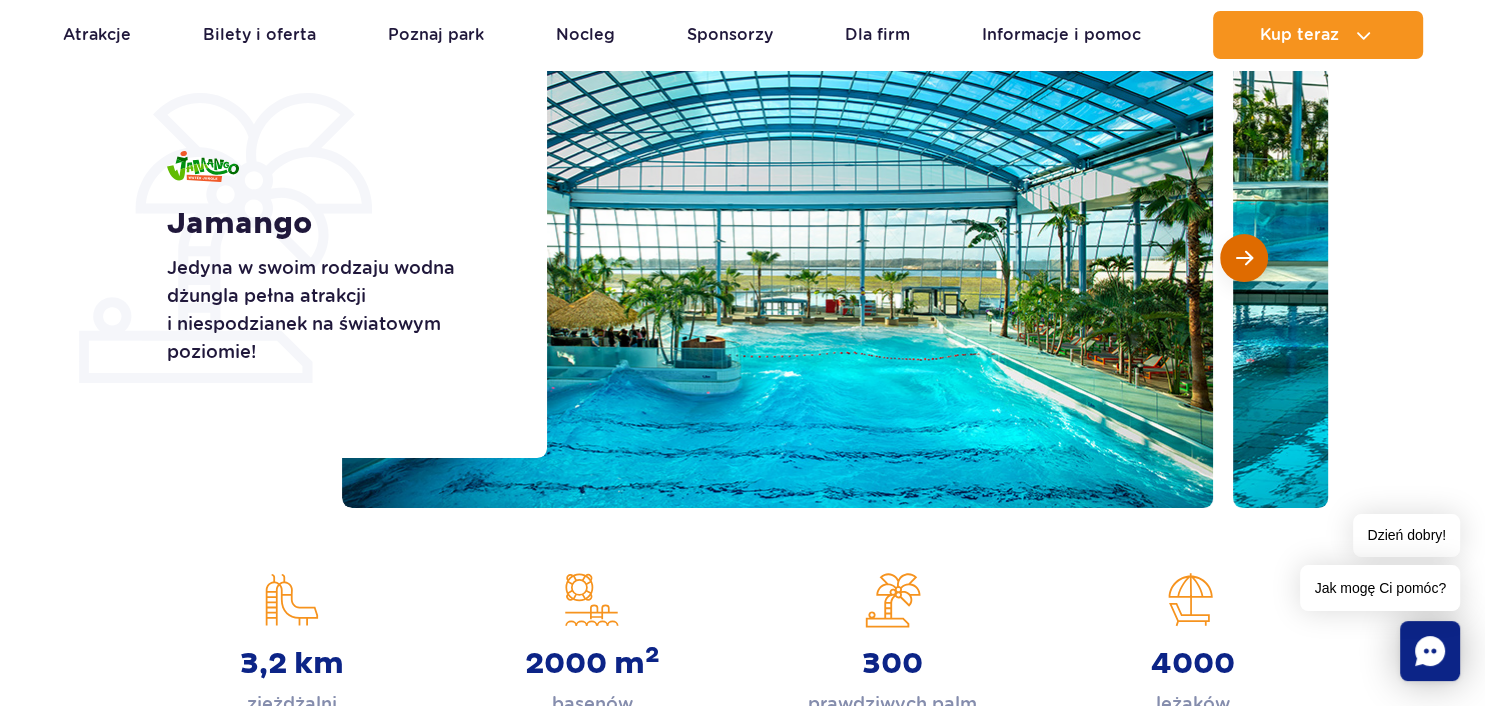 click at bounding box center (1244, 258) 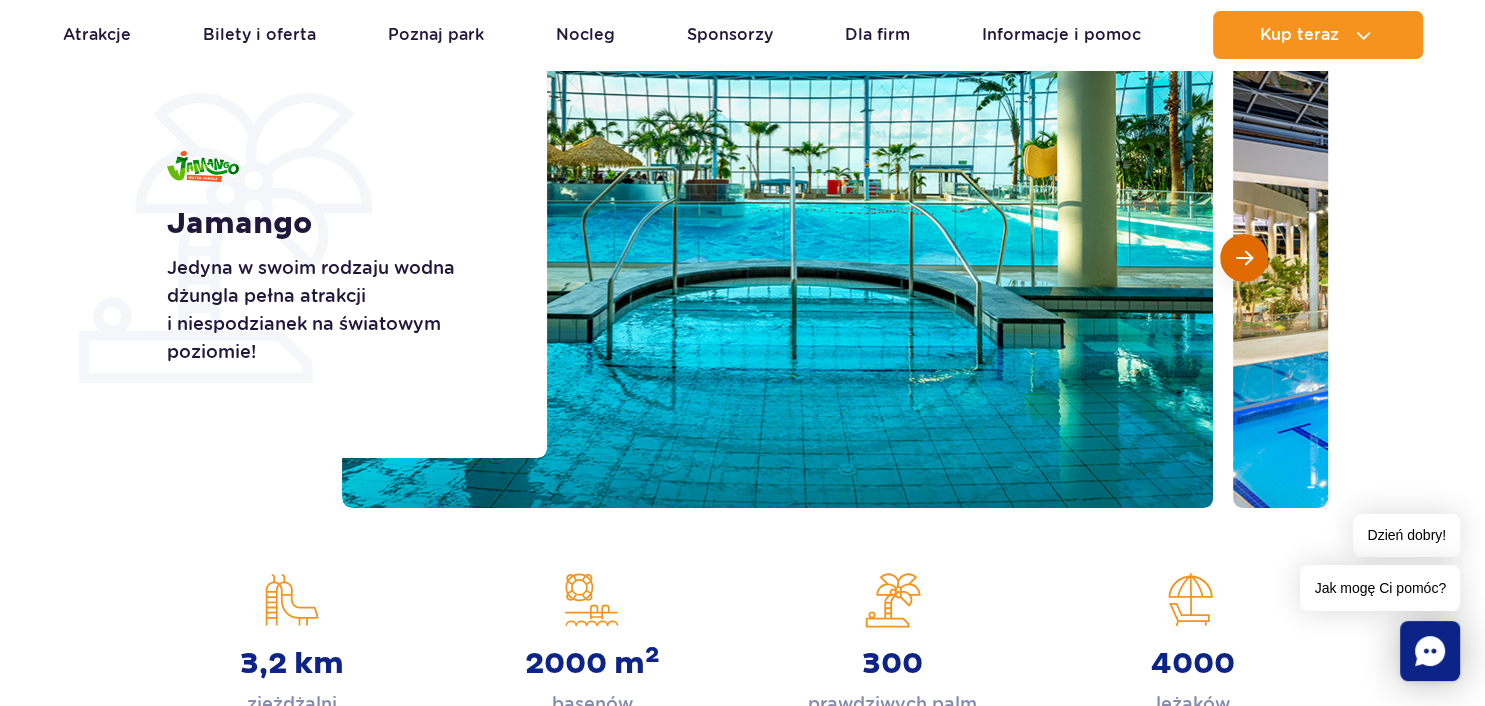 click at bounding box center (1244, 258) 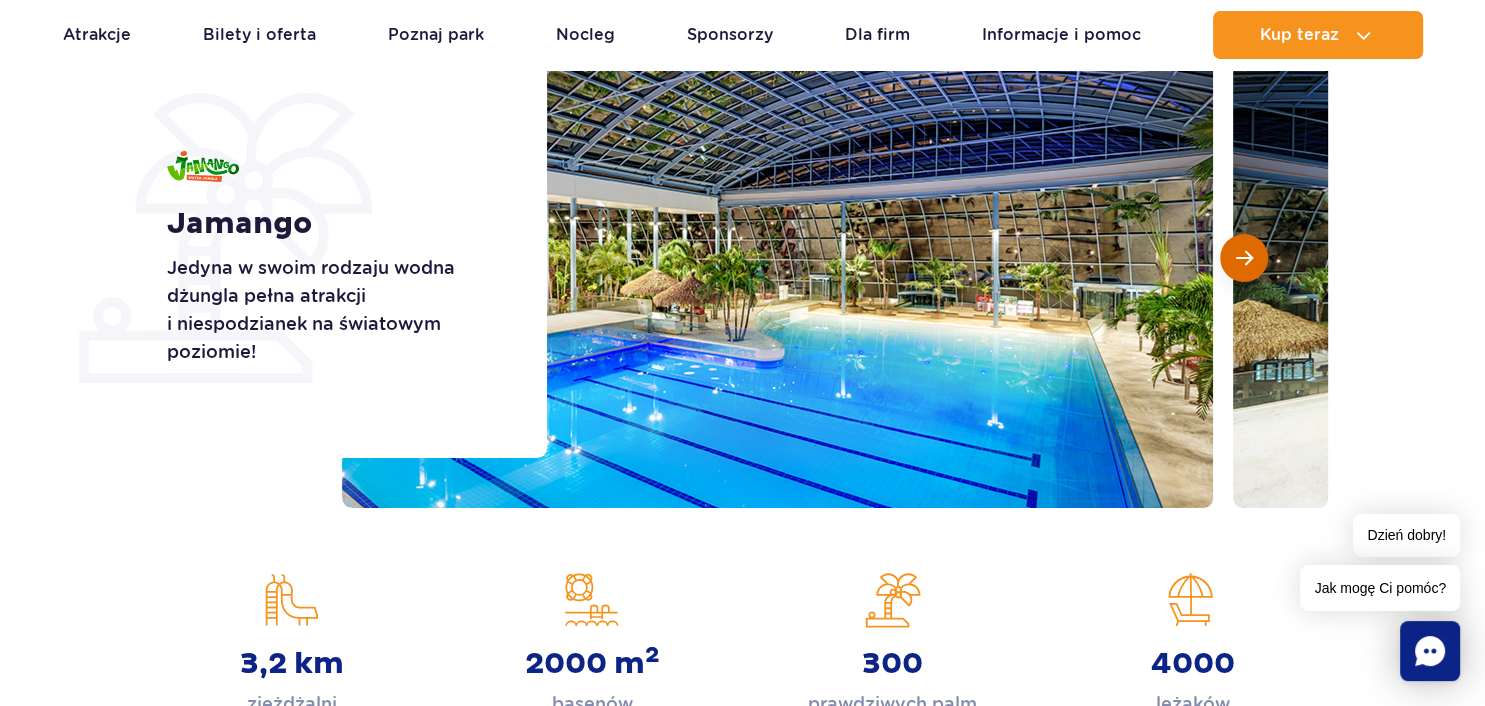 click at bounding box center (1244, 258) 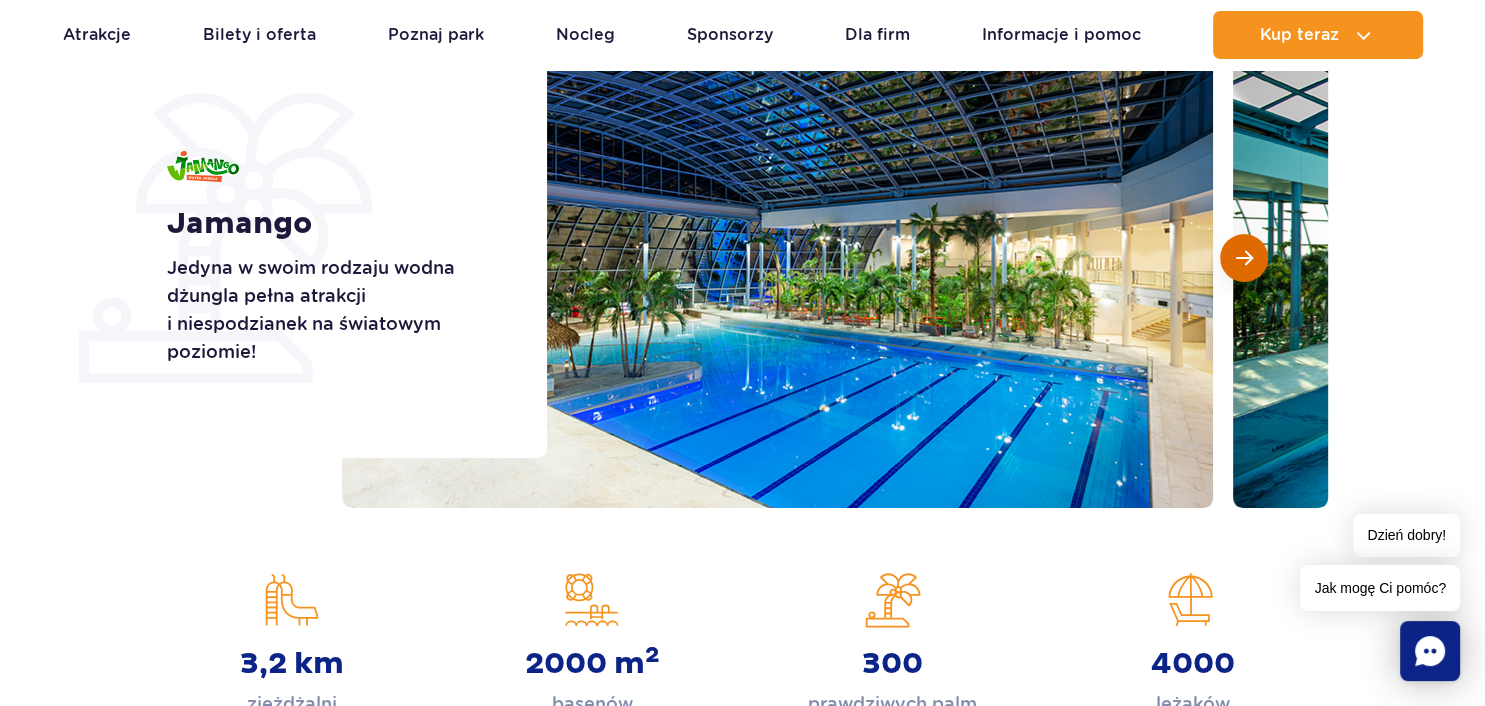 click at bounding box center [1244, 258] 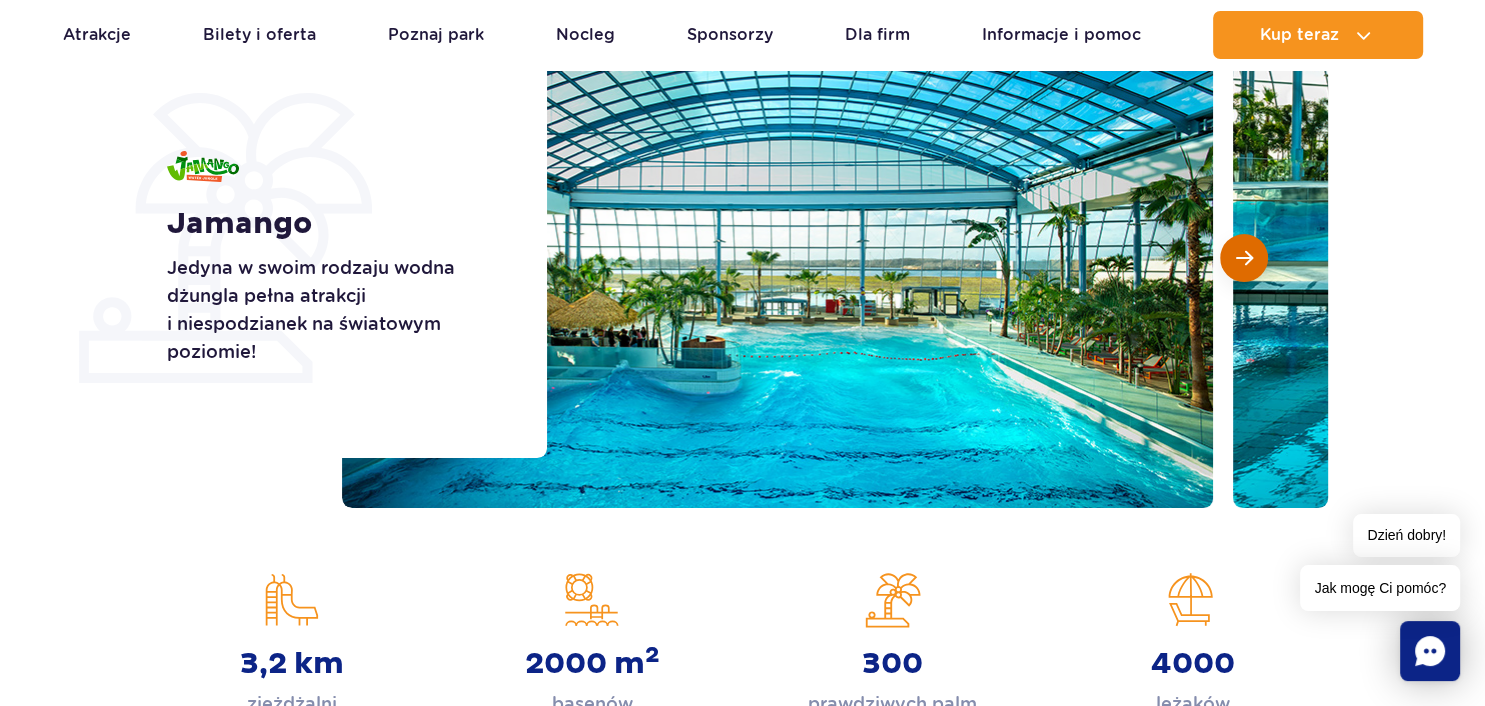 click at bounding box center (1244, 258) 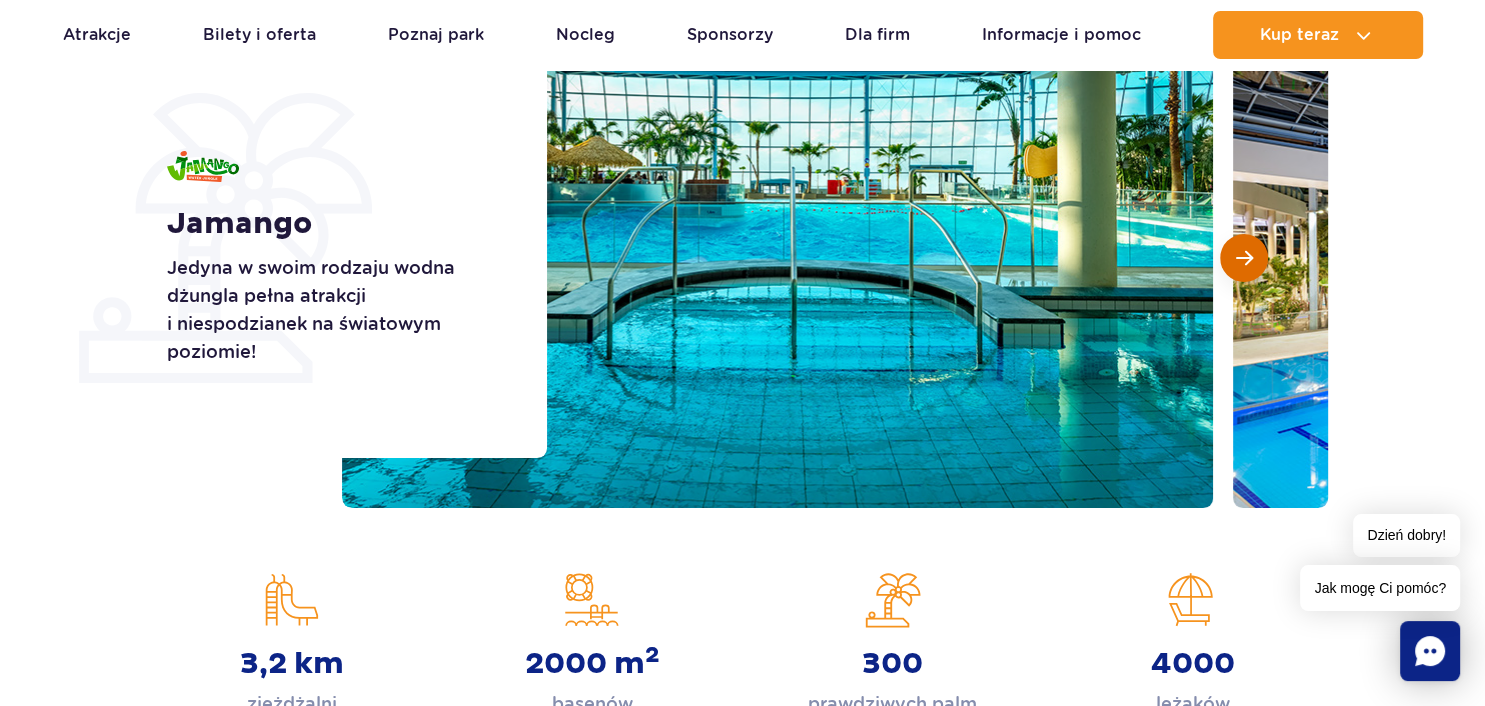 click at bounding box center (1244, 258) 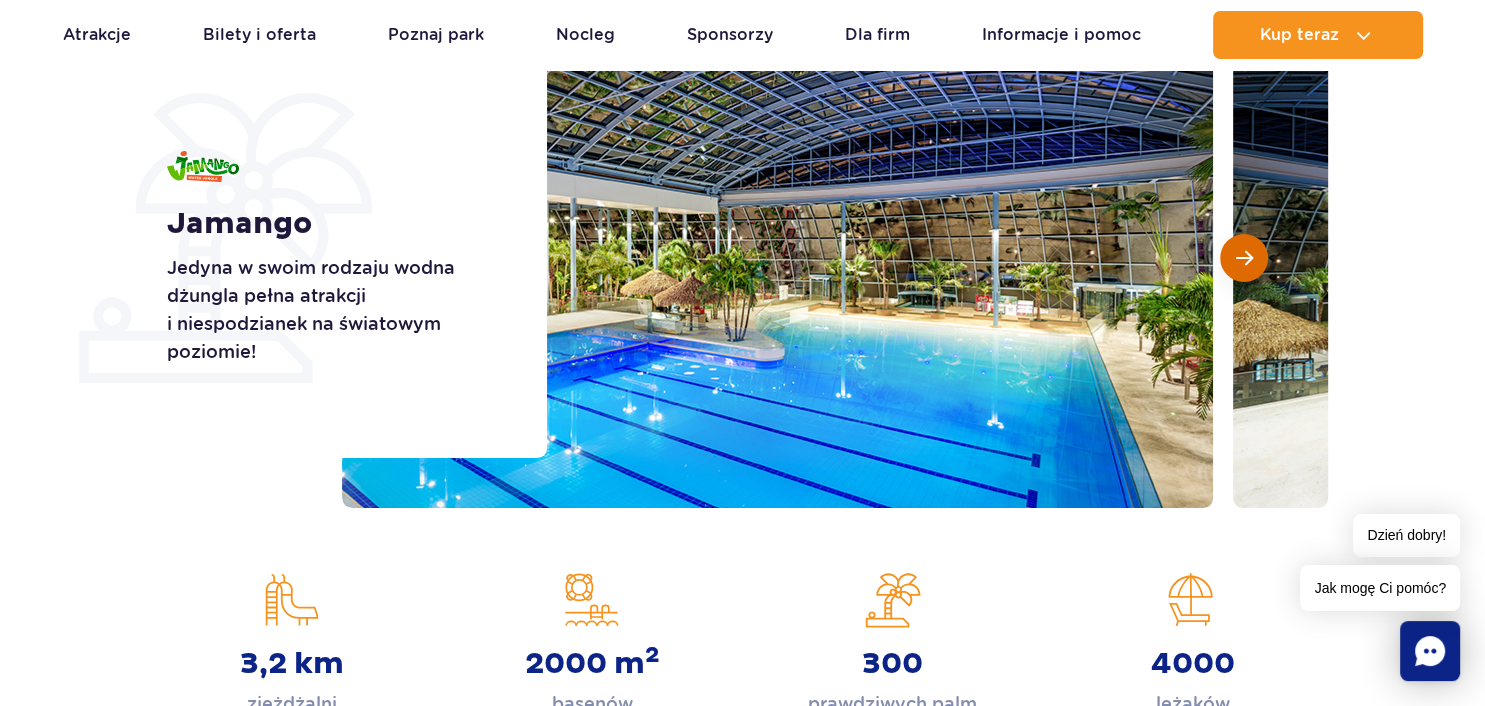 click at bounding box center [1244, 258] 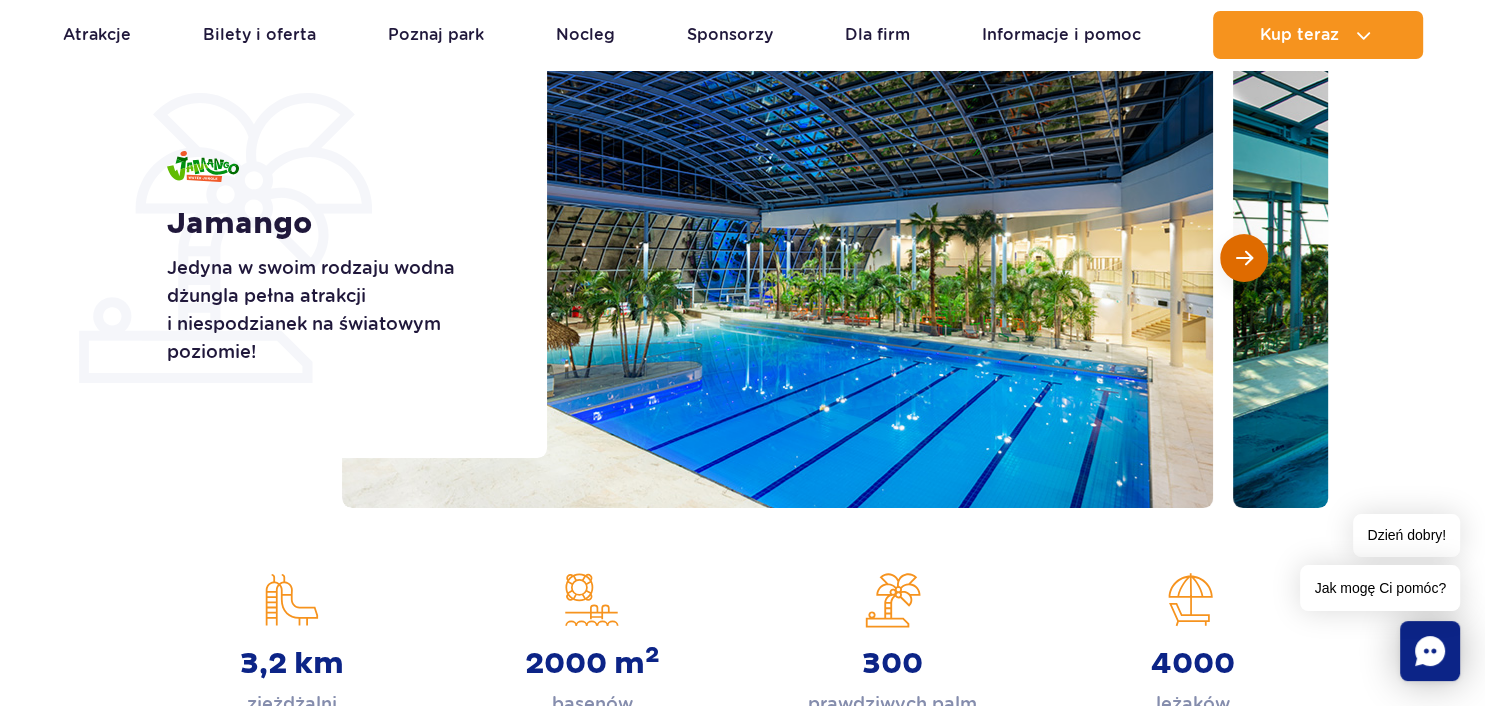 click at bounding box center [1244, 258] 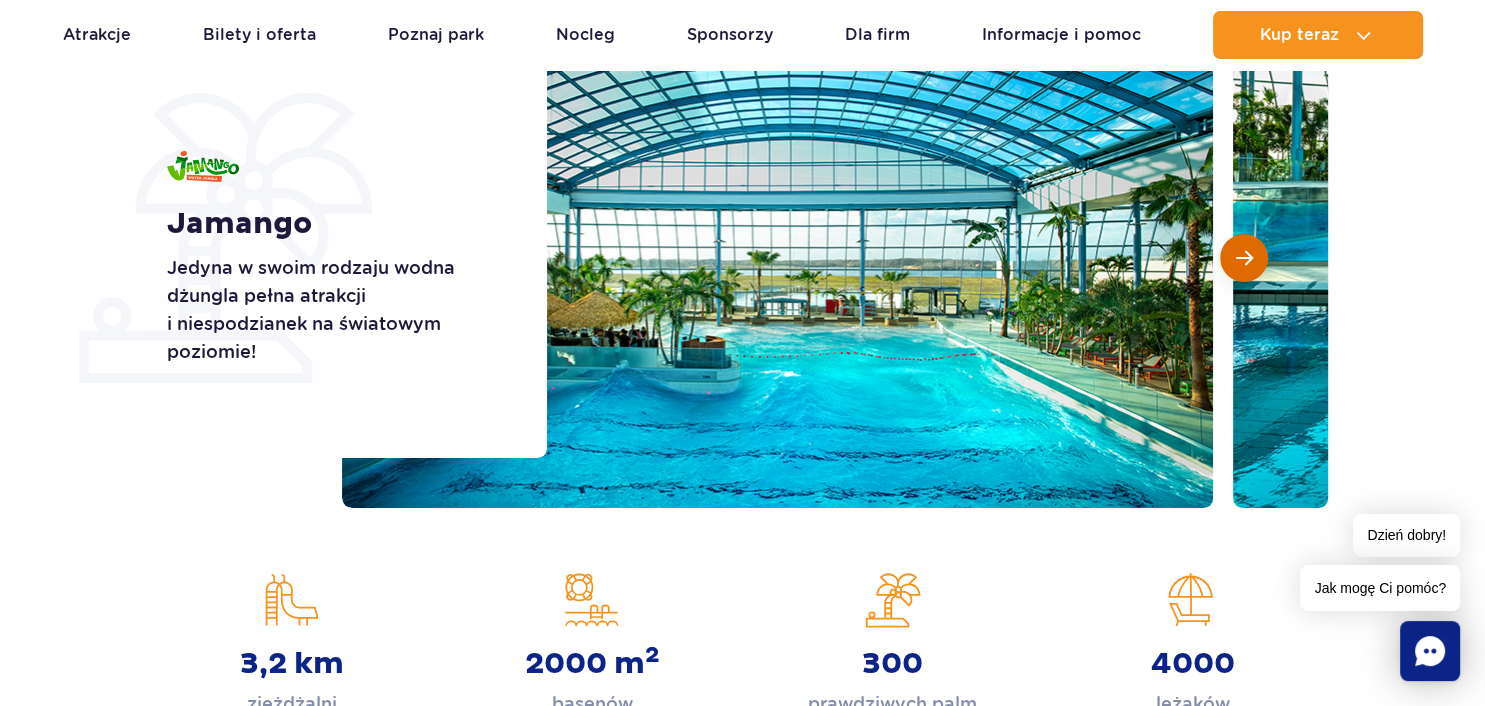 click at bounding box center [1244, 258] 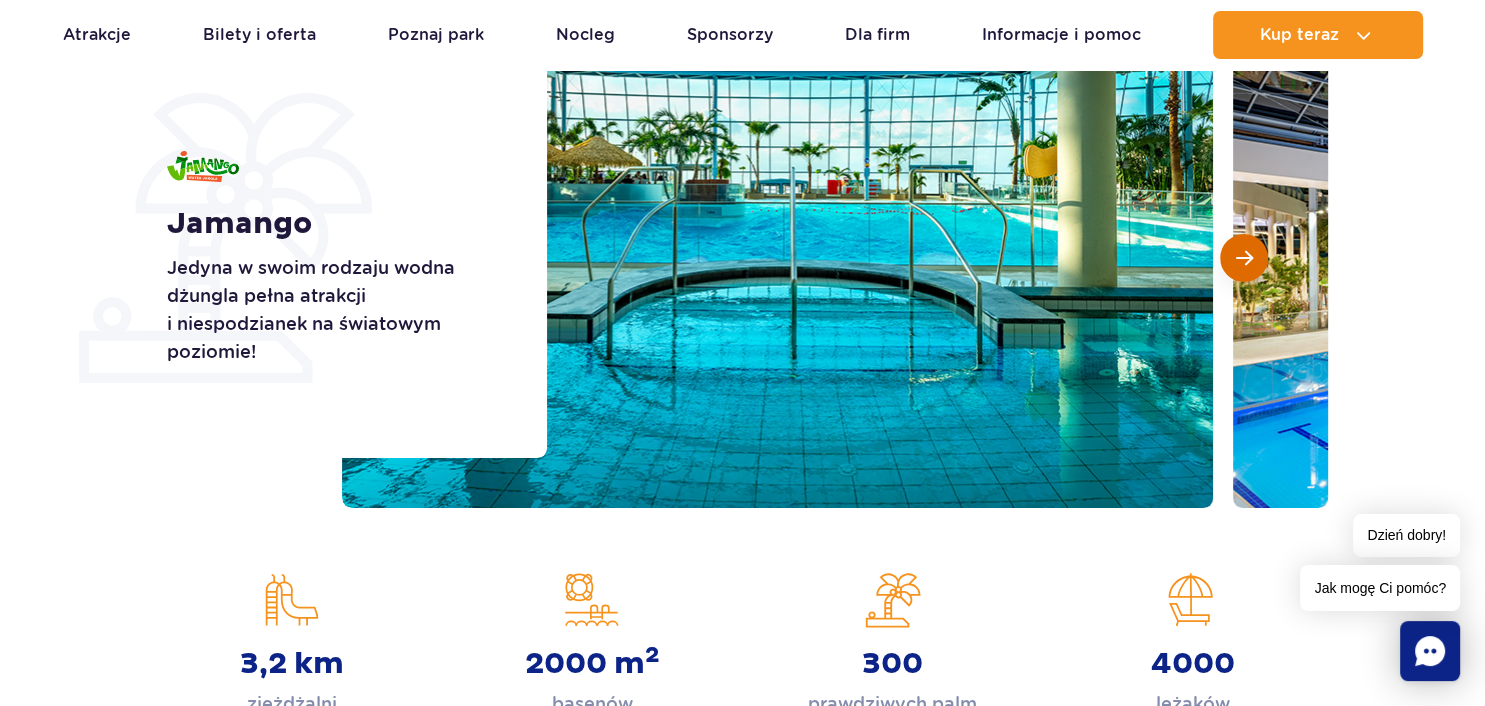 click at bounding box center [1244, 258] 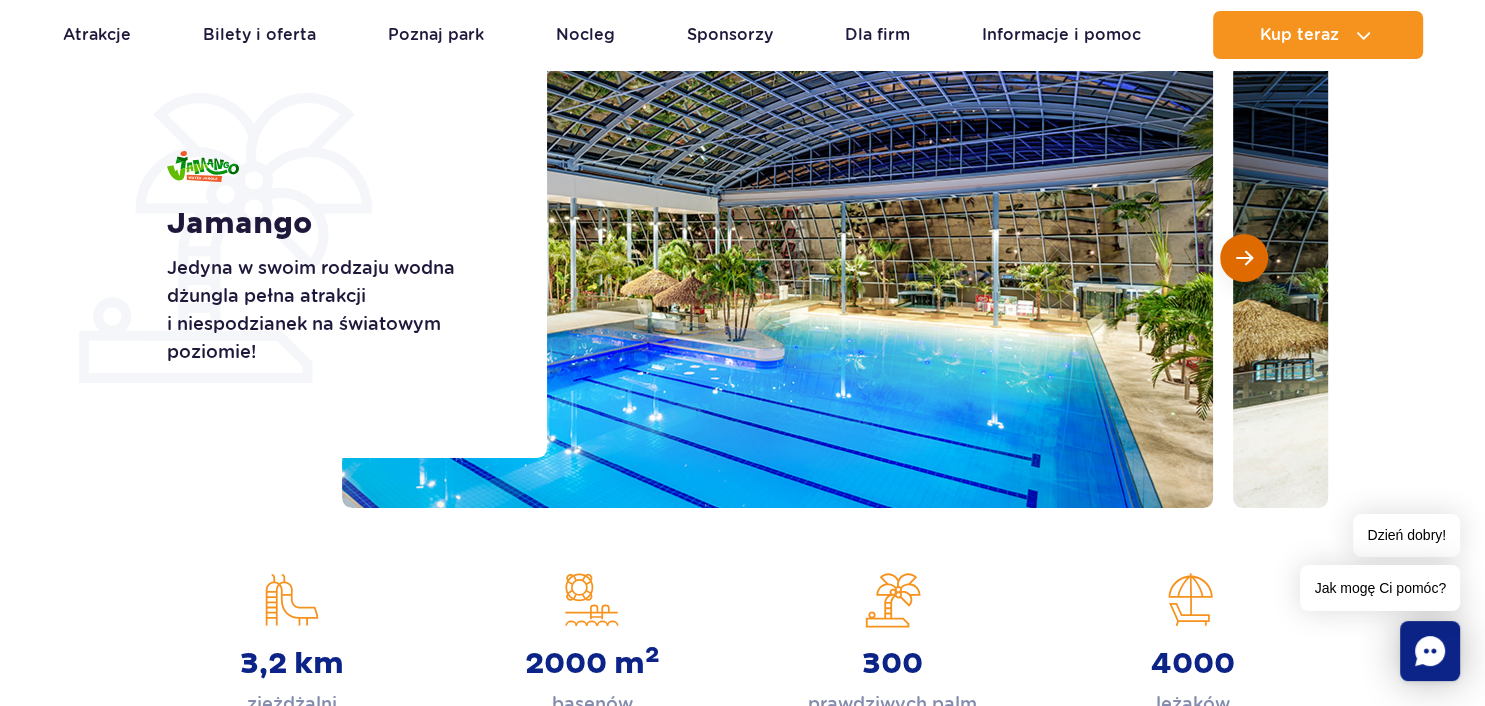 click at bounding box center (1244, 258) 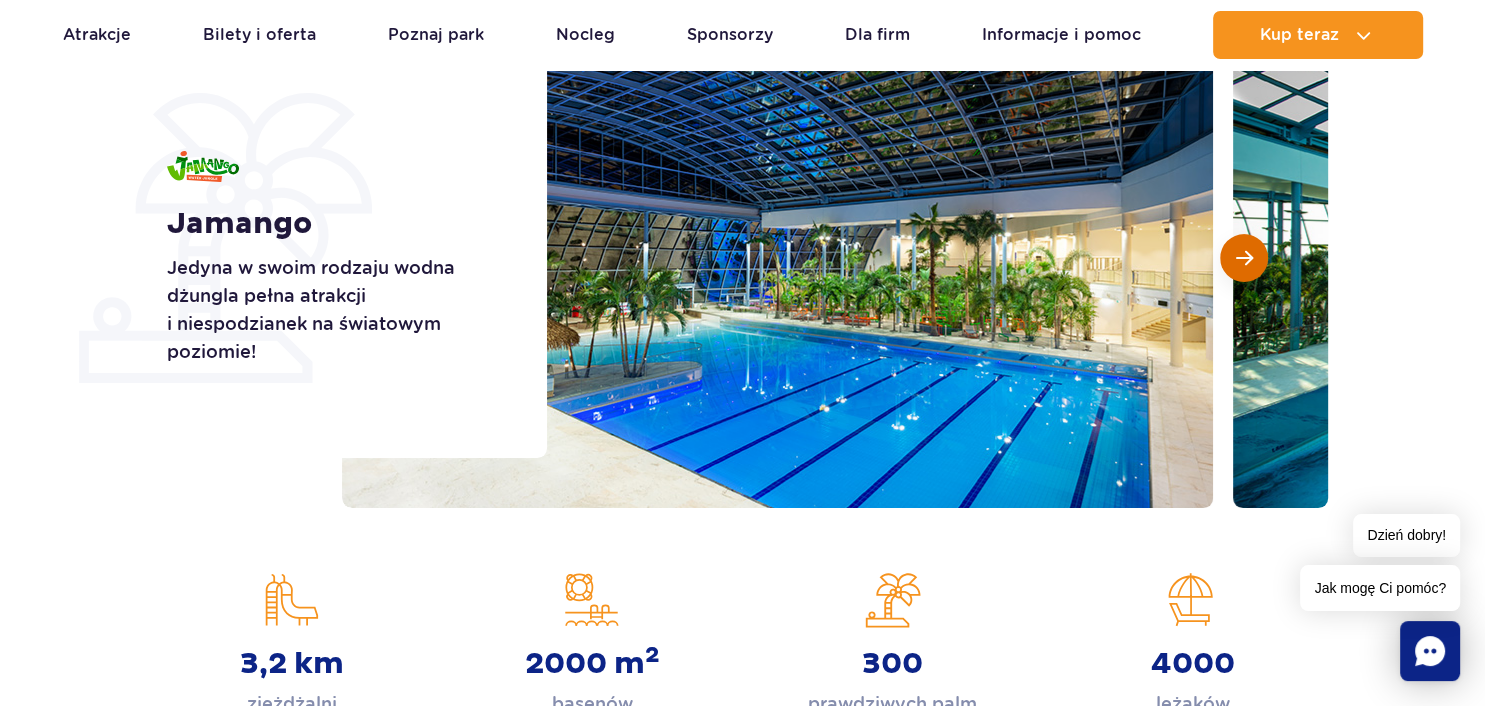 click at bounding box center (1244, 258) 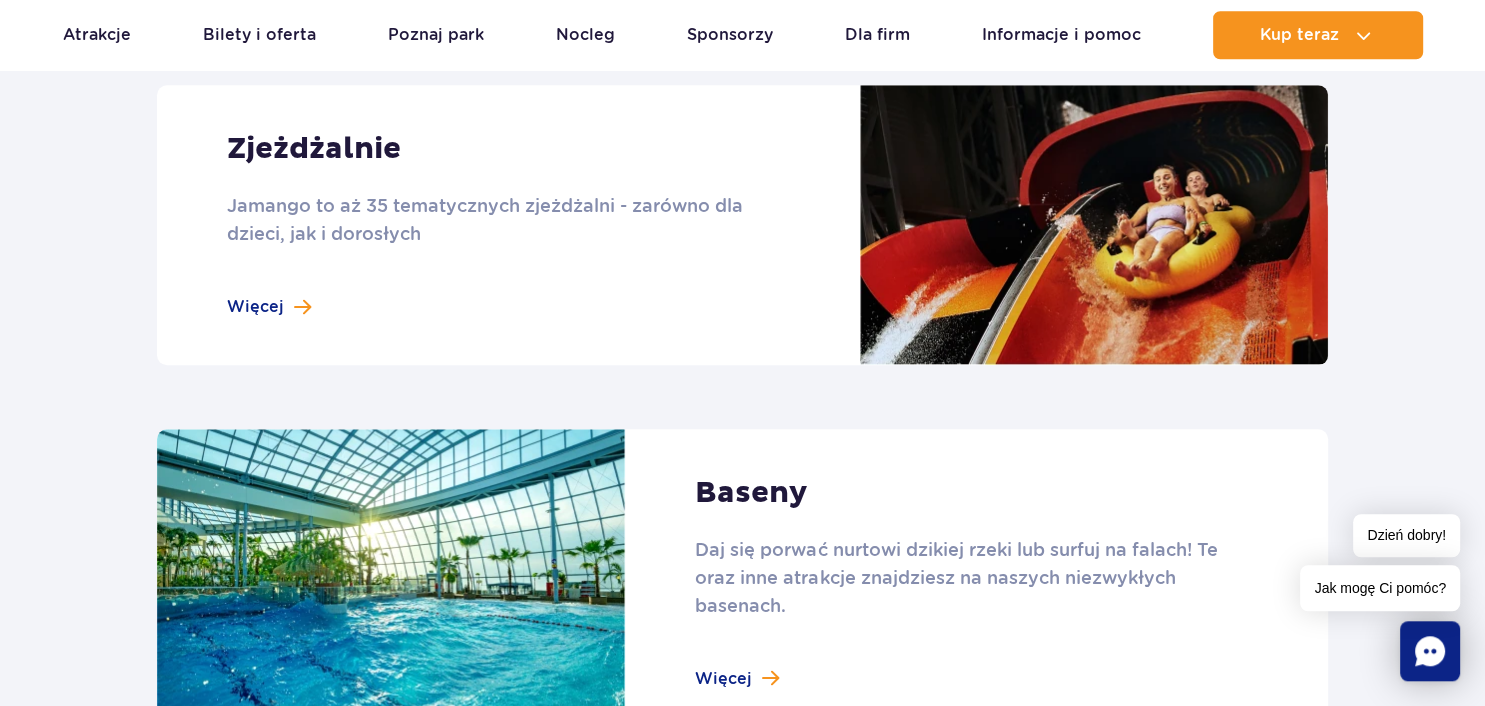 scroll, scrollTop: 1689, scrollLeft: 0, axis: vertical 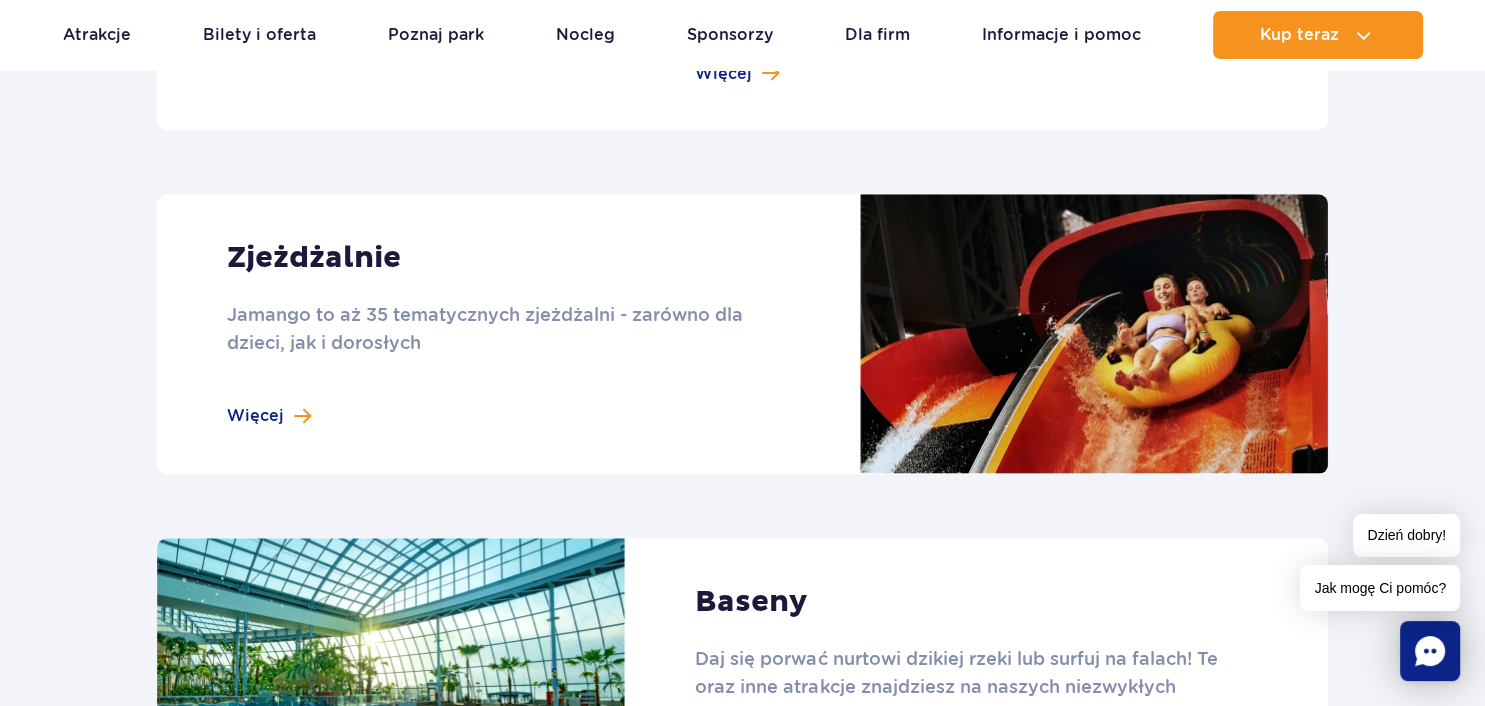 click at bounding box center [742, 334] 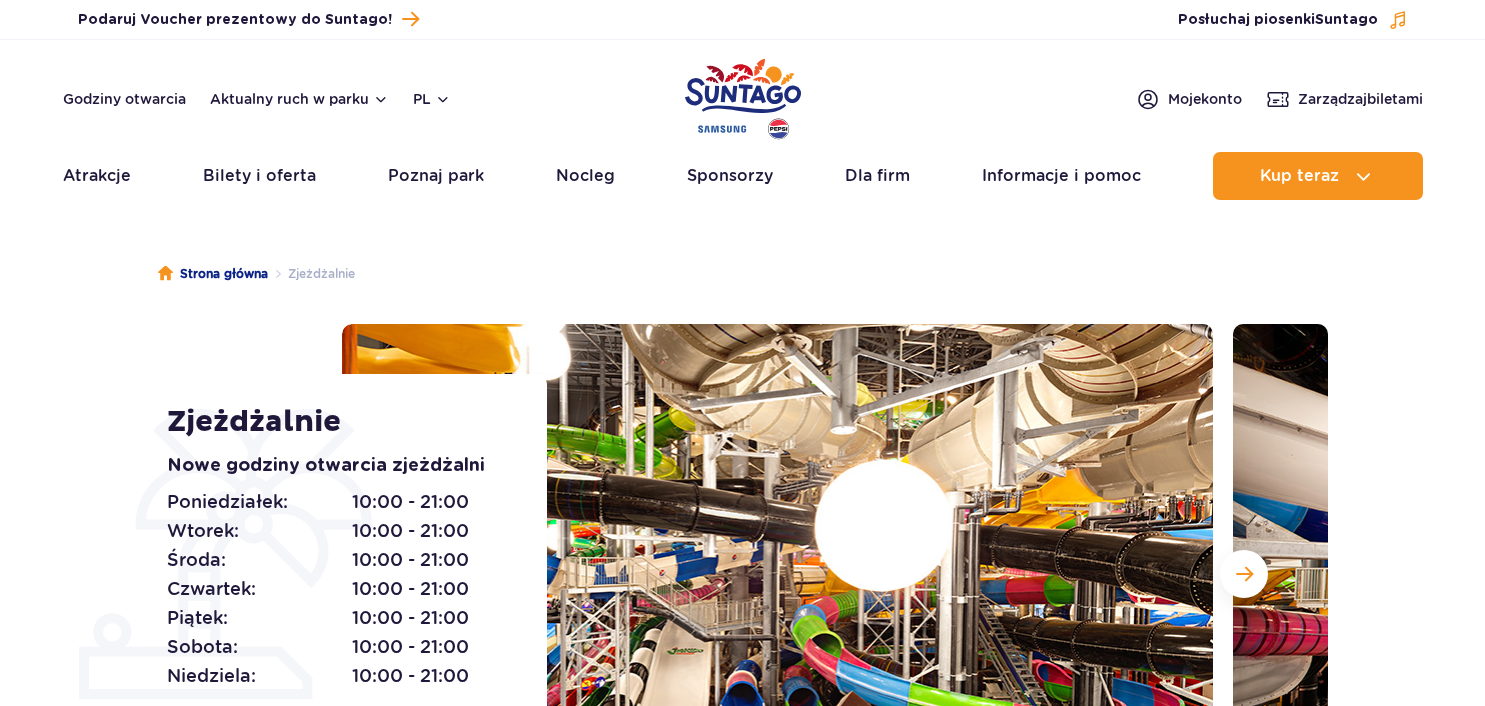scroll, scrollTop: 0, scrollLeft: 0, axis: both 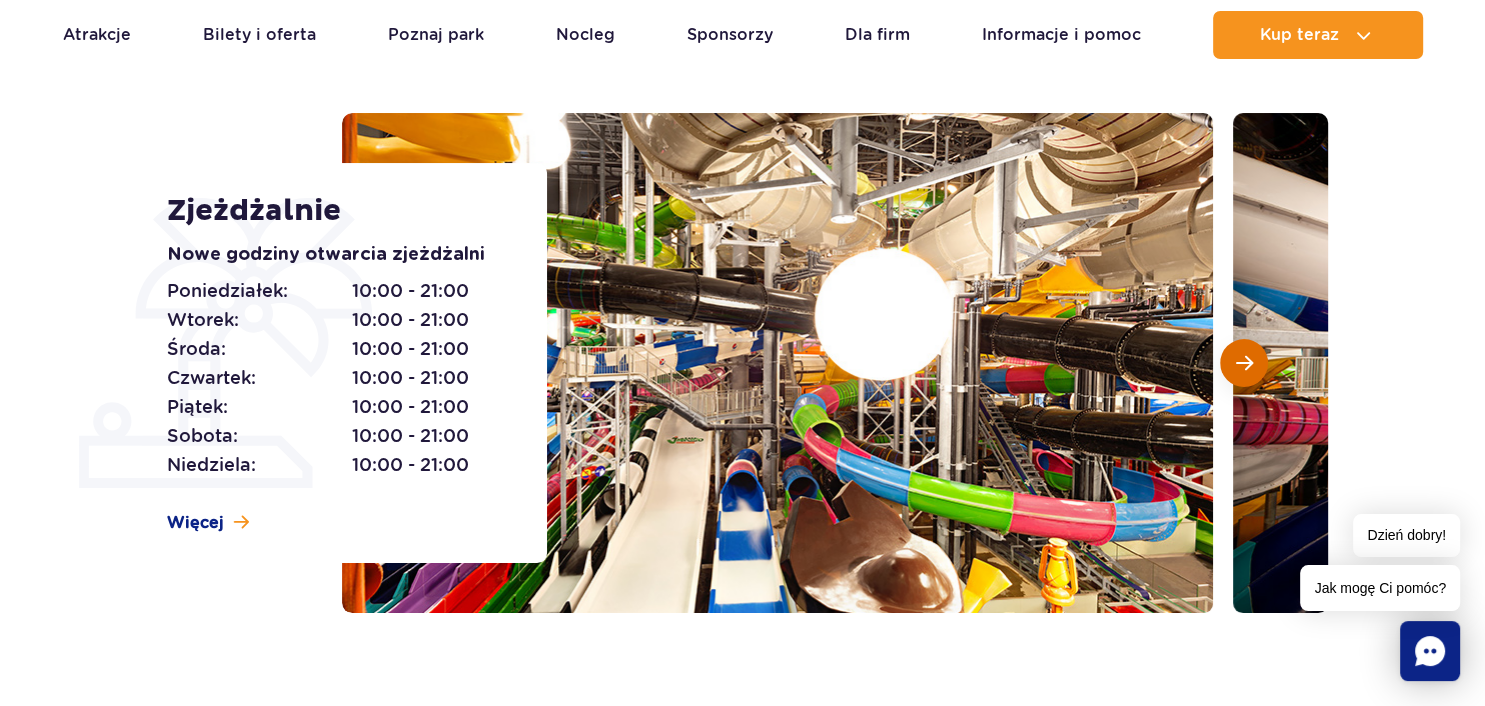 click at bounding box center [1244, 363] 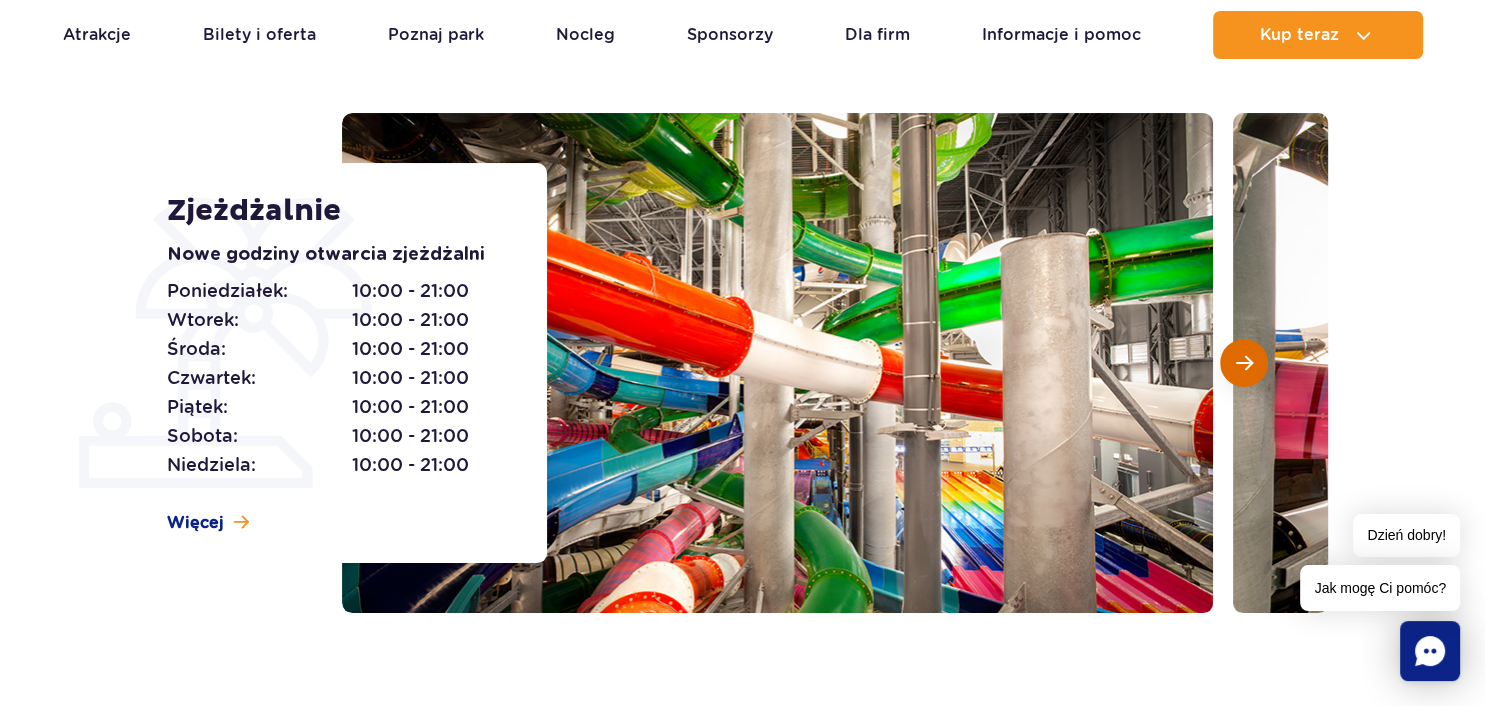 click at bounding box center [1244, 363] 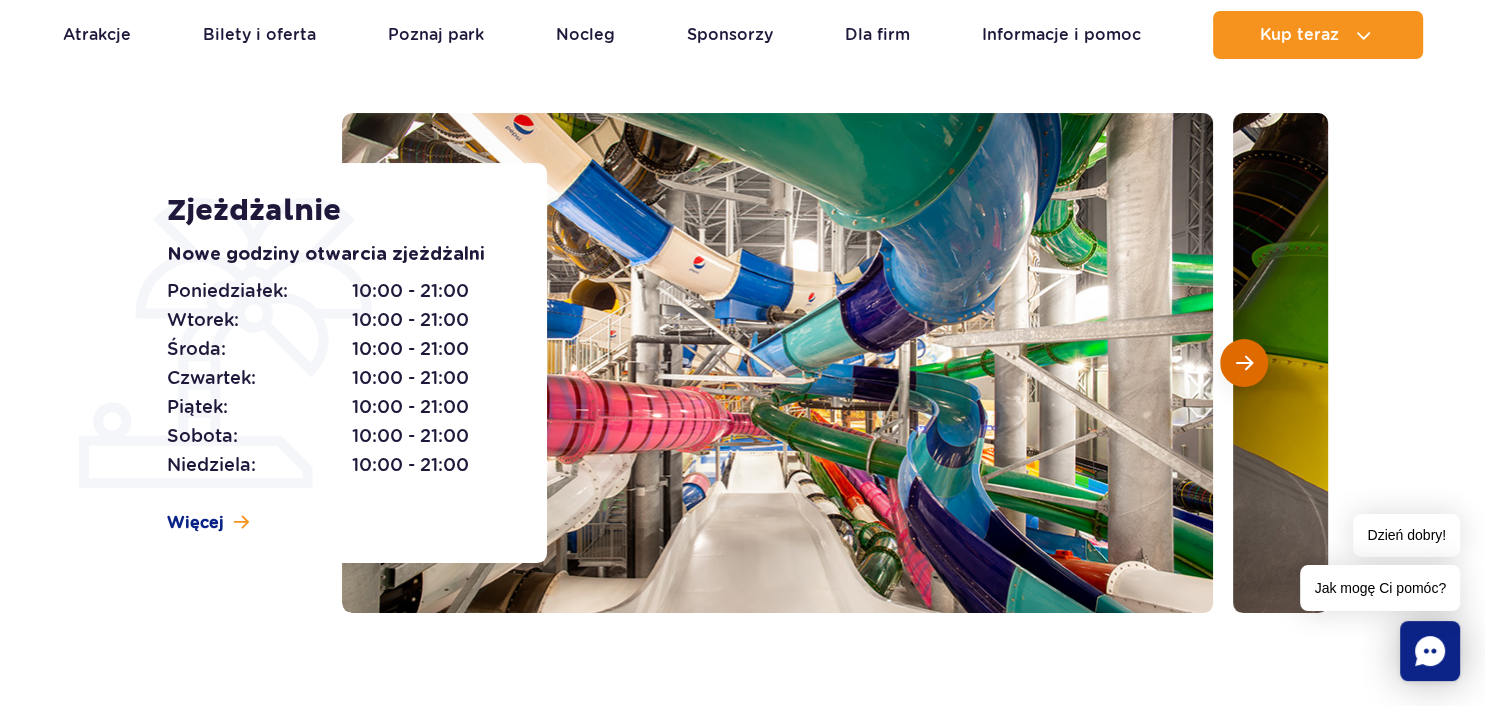 click at bounding box center [1244, 363] 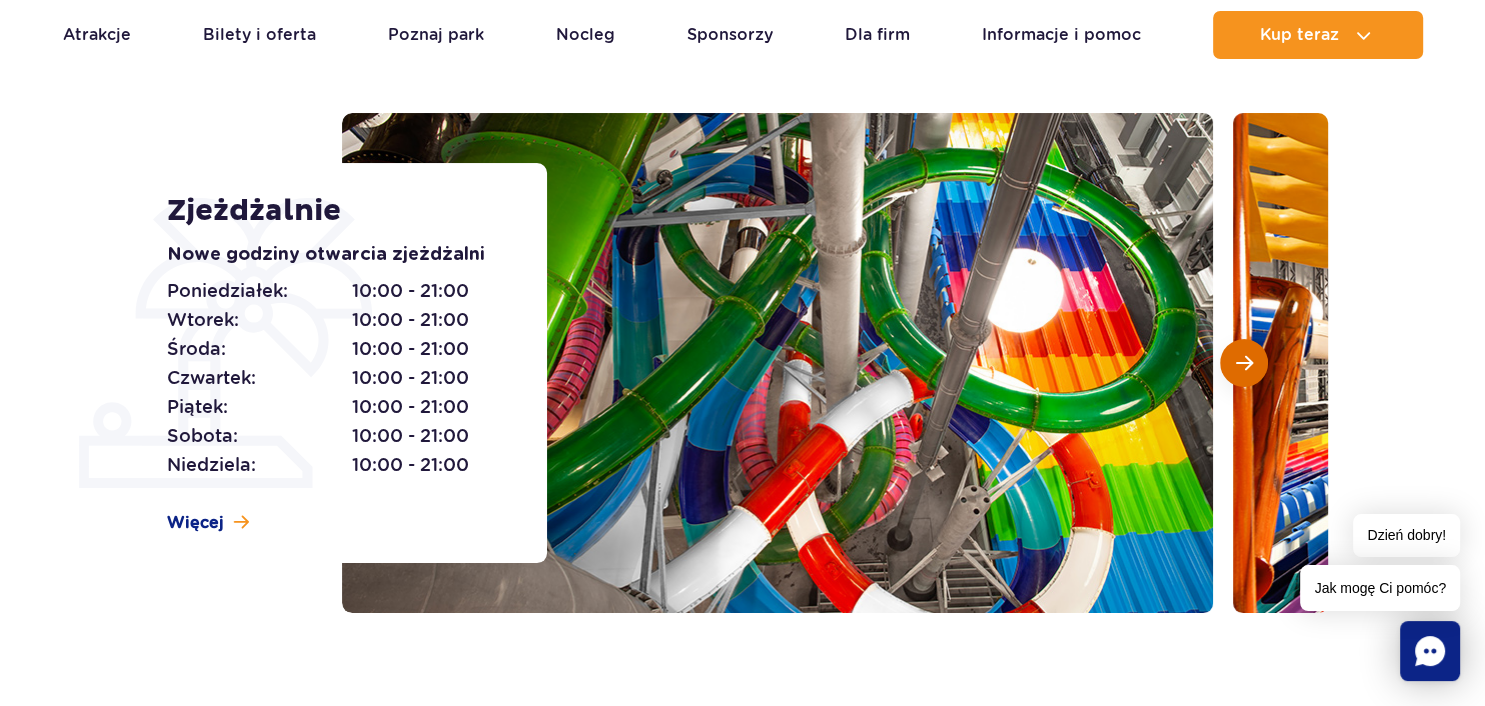 click at bounding box center [1244, 363] 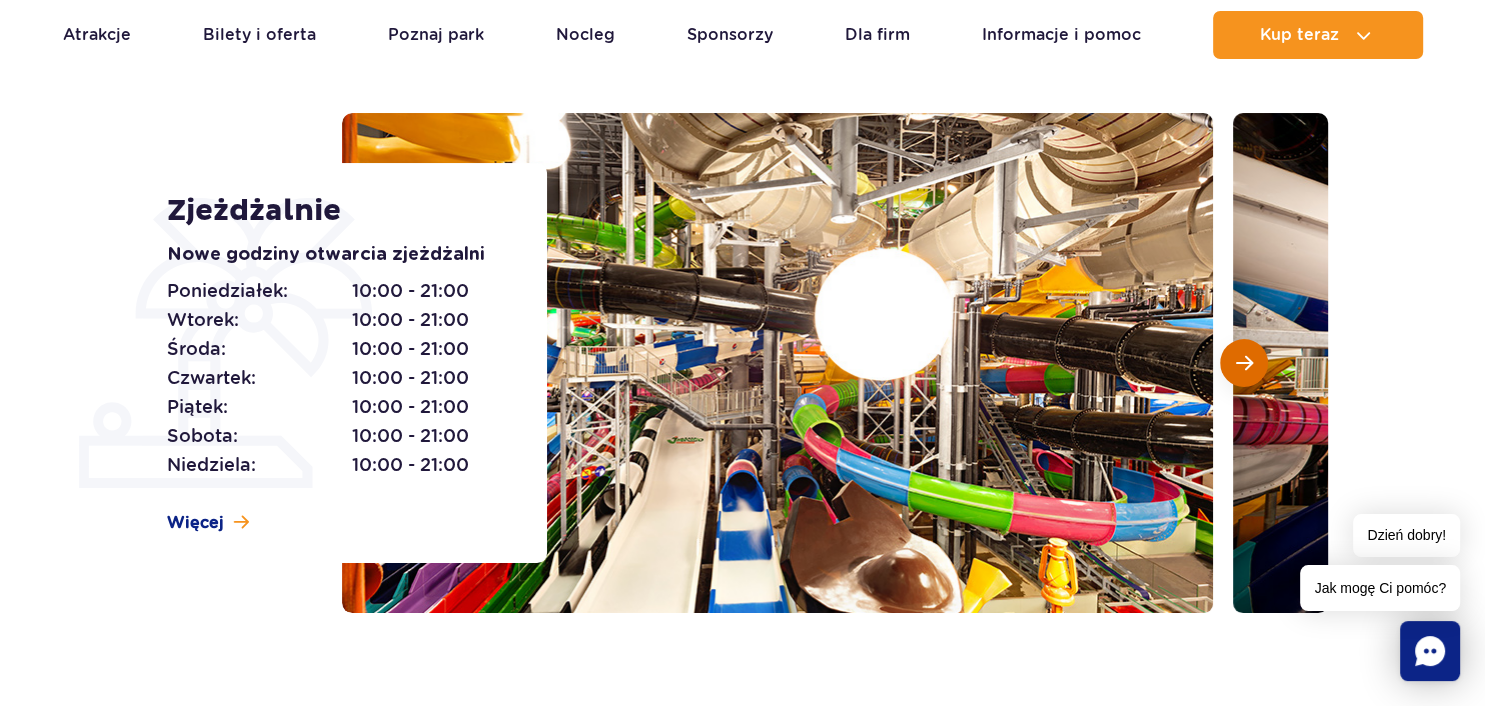 click at bounding box center [1244, 363] 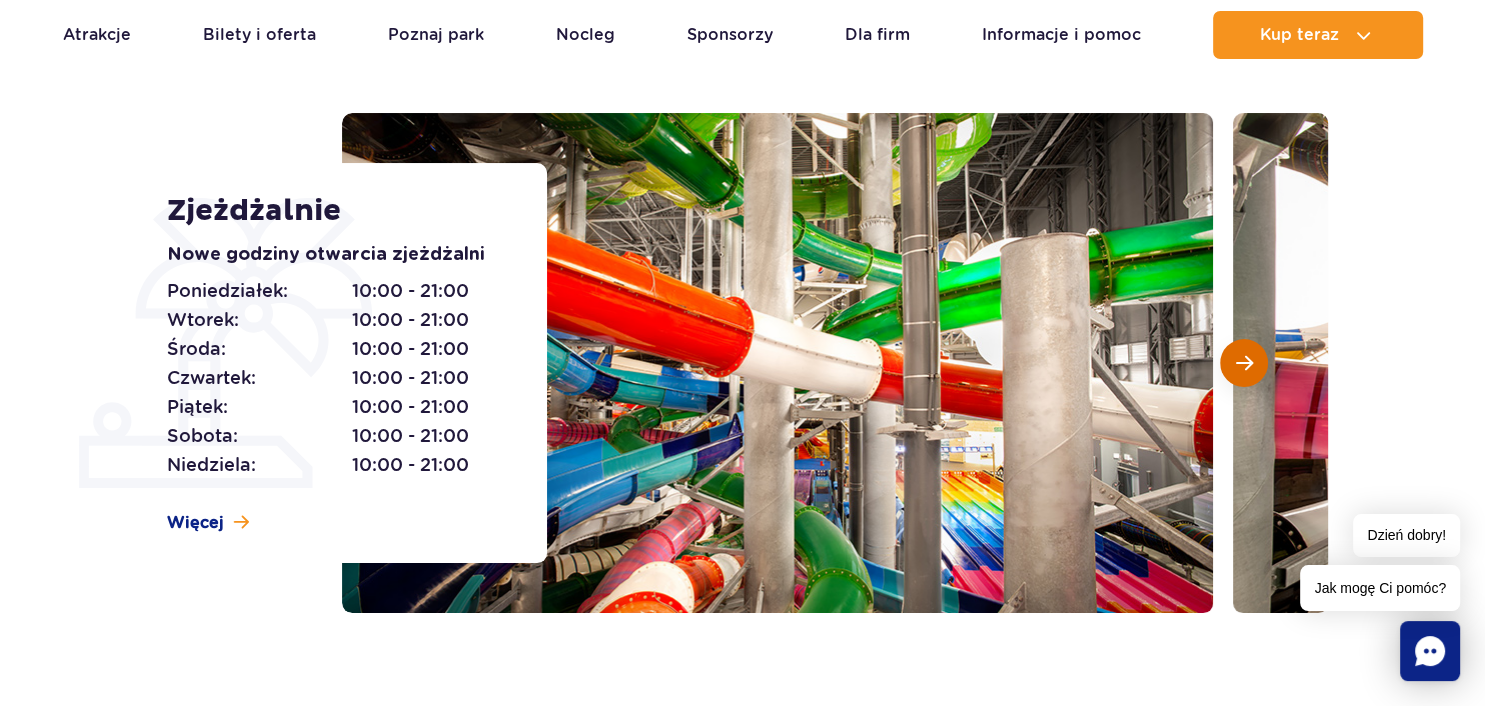 click at bounding box center (1244, 363) 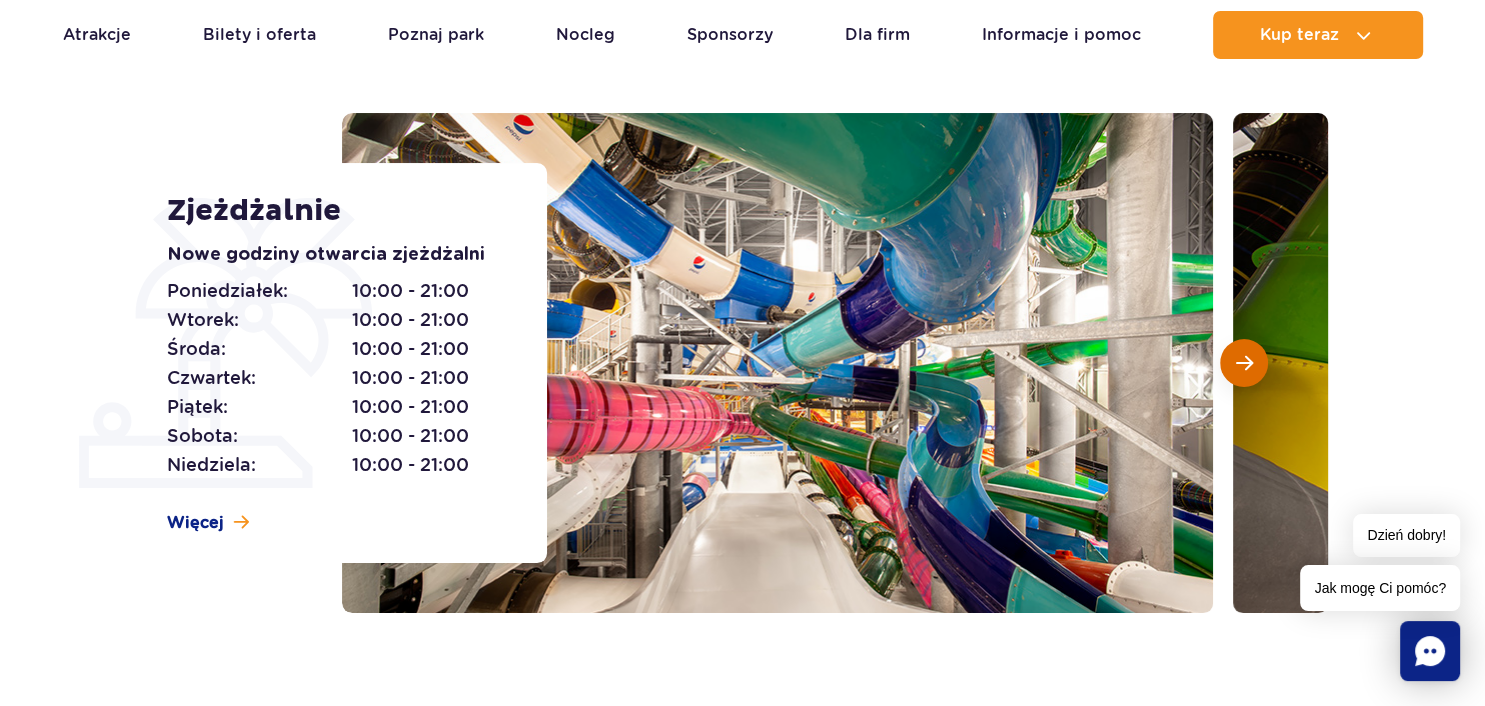 click at bounding box center (1244, 363) 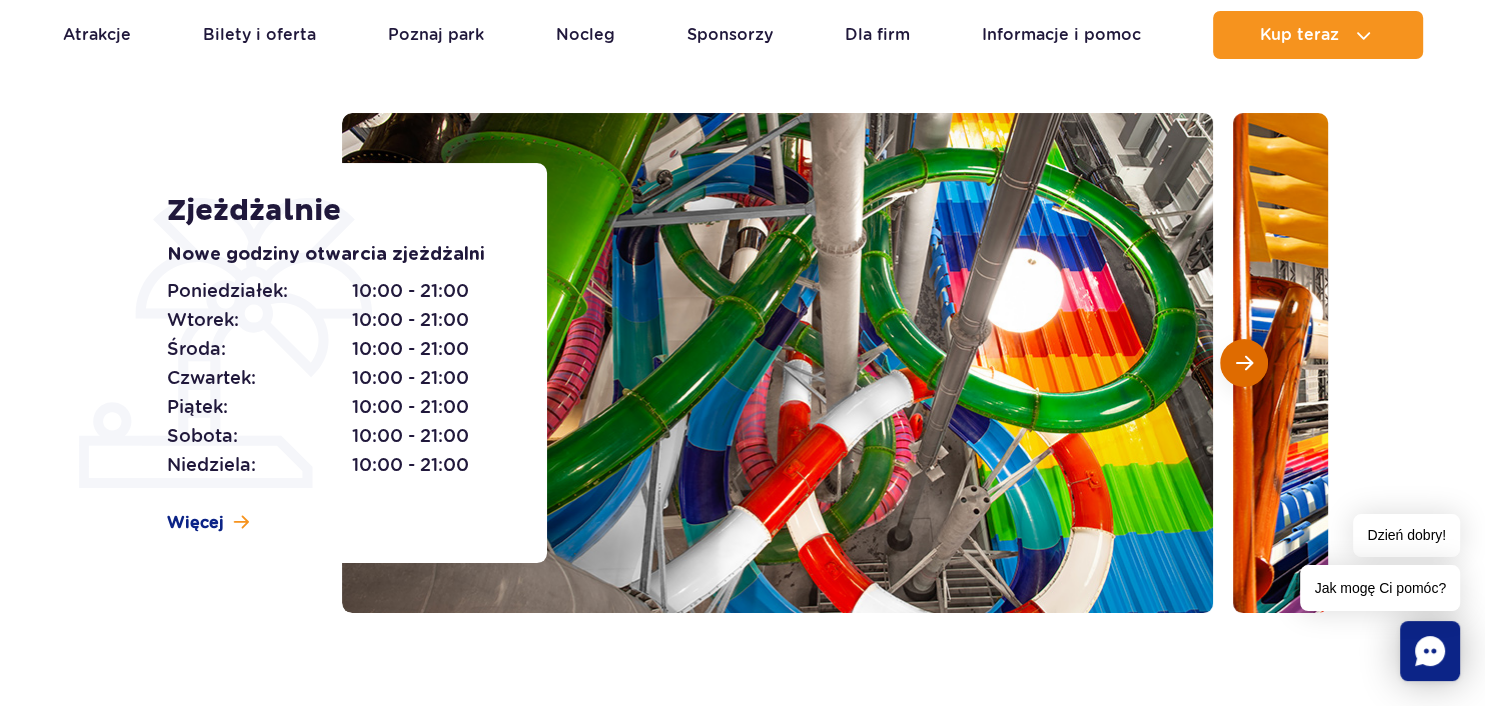 click at bounding box center [1244, 363] 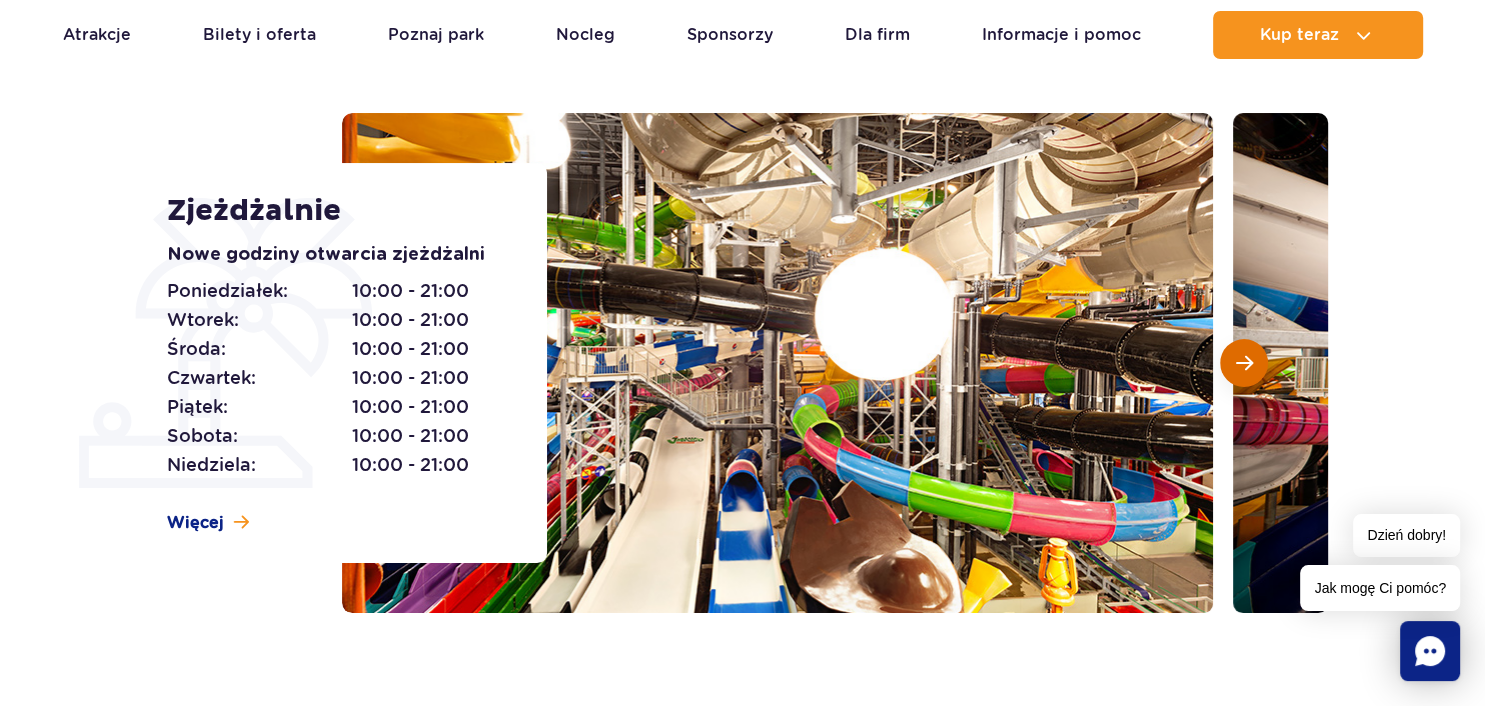 click at bounding box center (1244, 363) 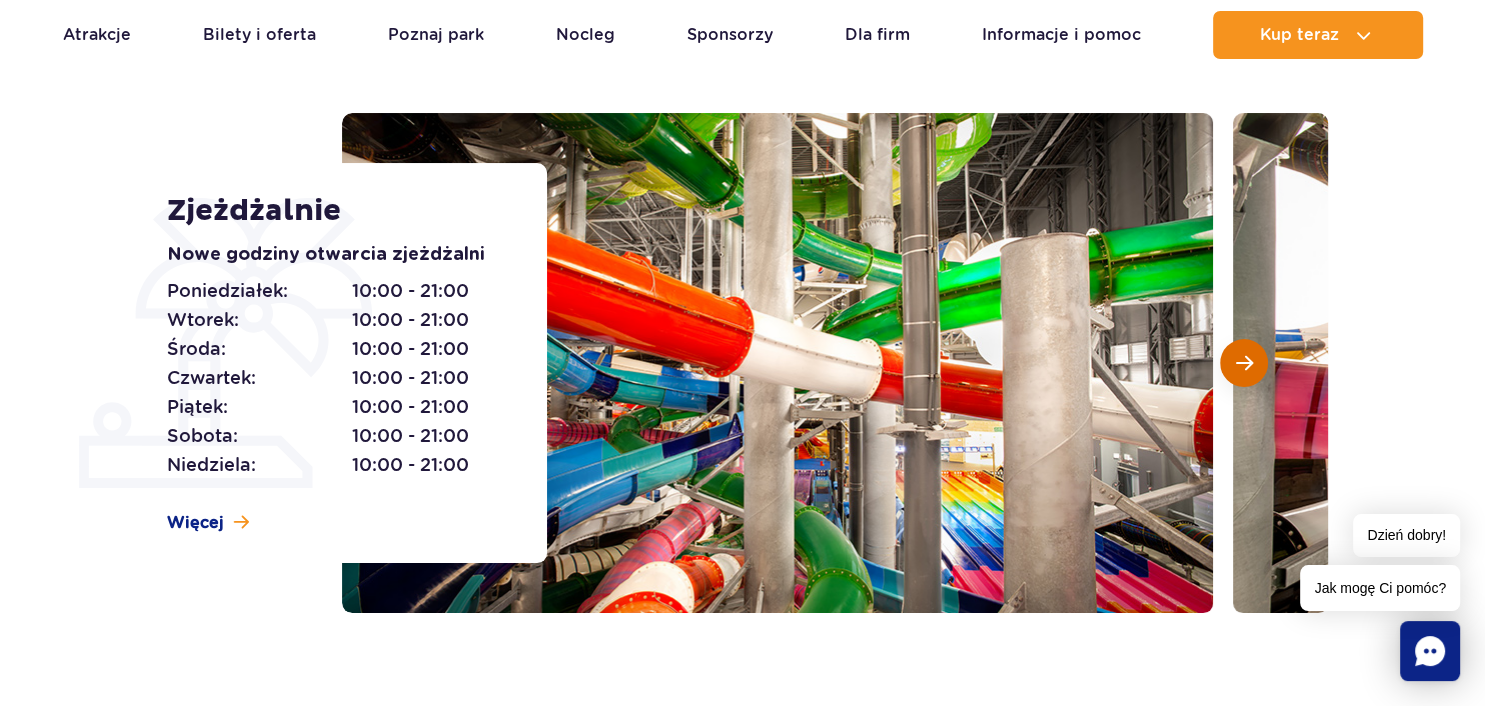 click at bounding box center (1244, 363) 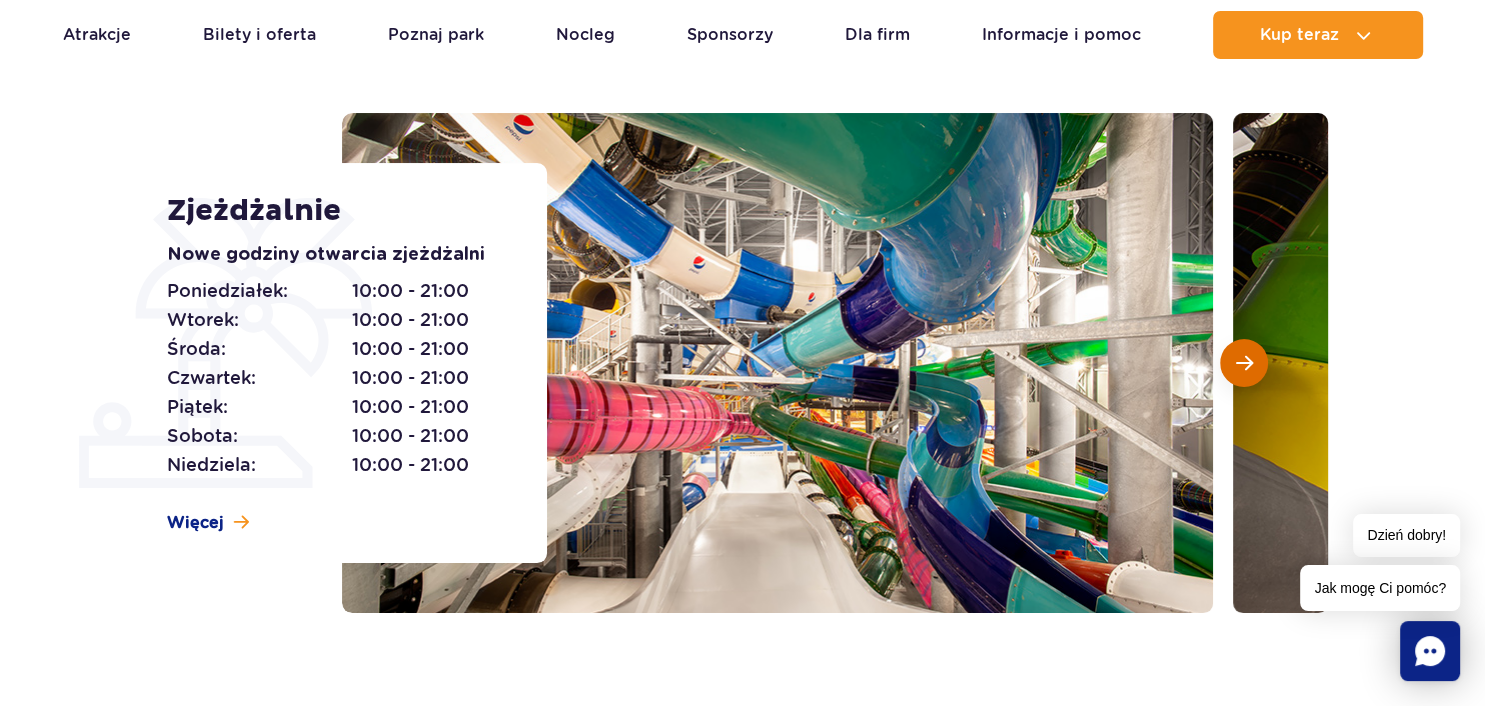 click at bounding box center (1244, 363) 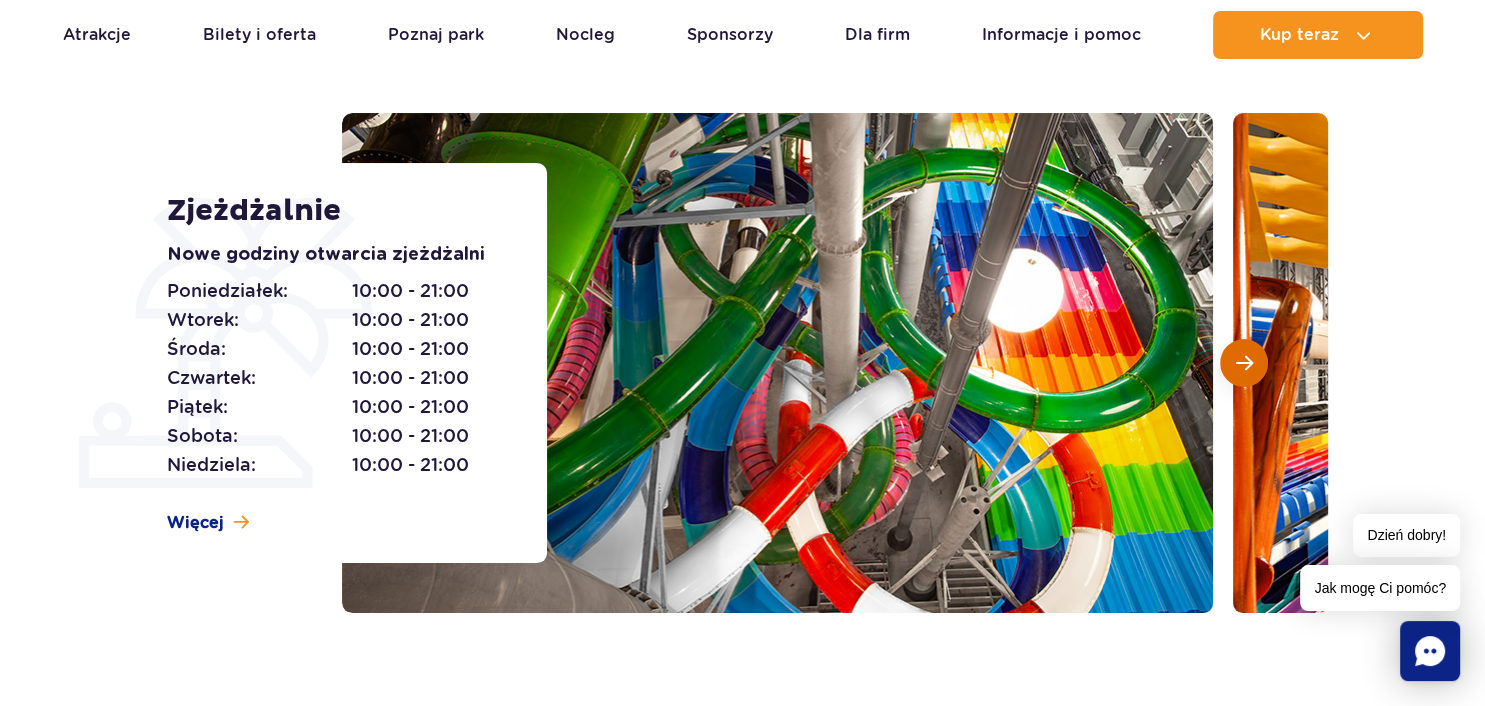 click at bounding box center [1244, 363] 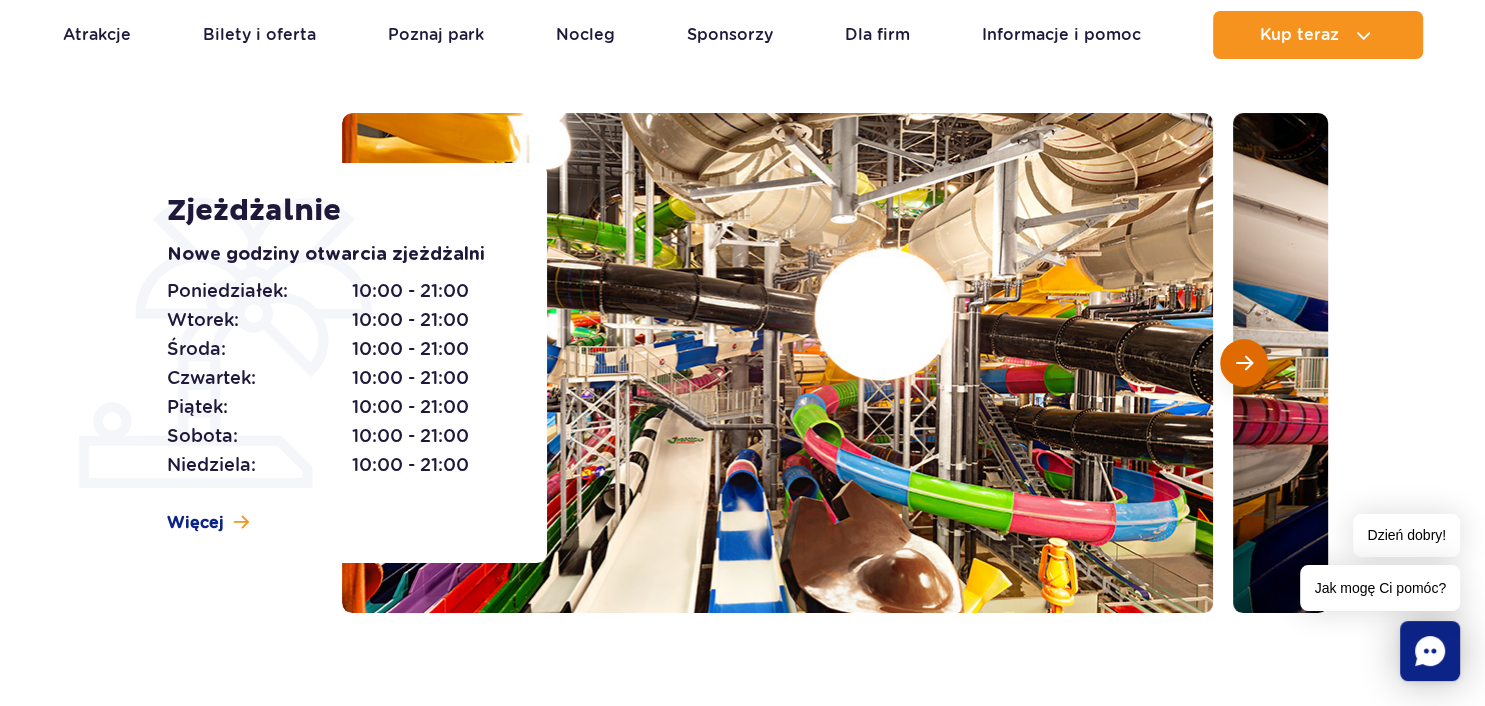 click at bounding box center [1244, 363] 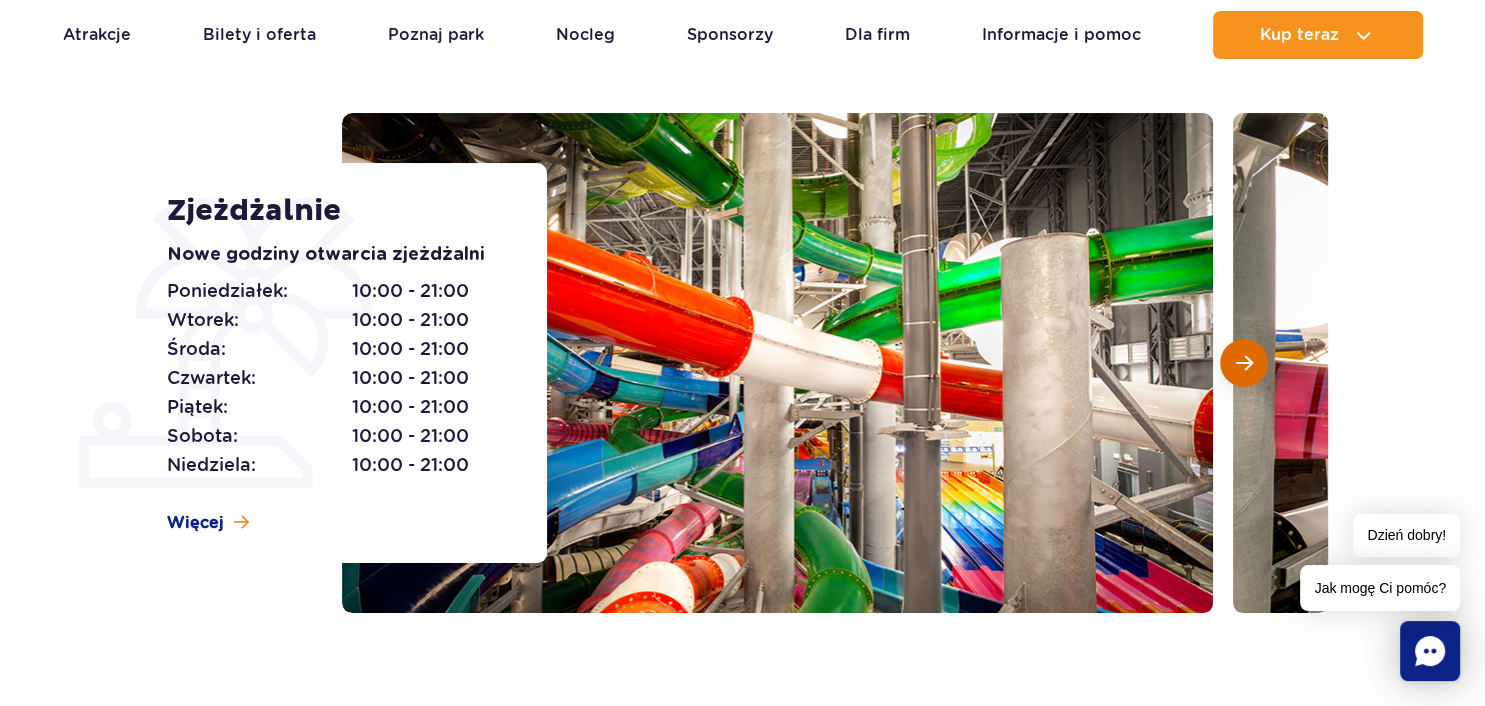 click at bounding box center [1244, 363] 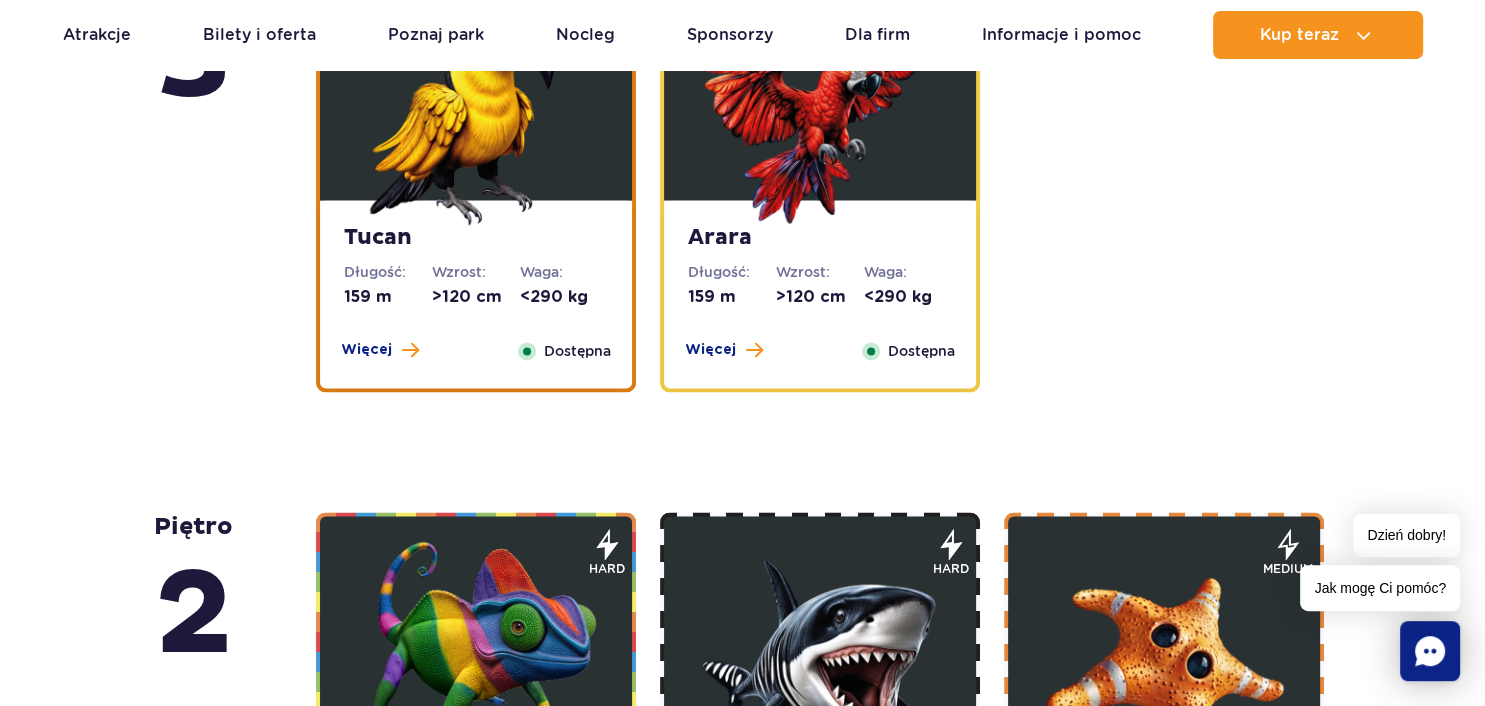 scroll, scrollTop: 2851, scrollLeft: 0, axis: vertical 